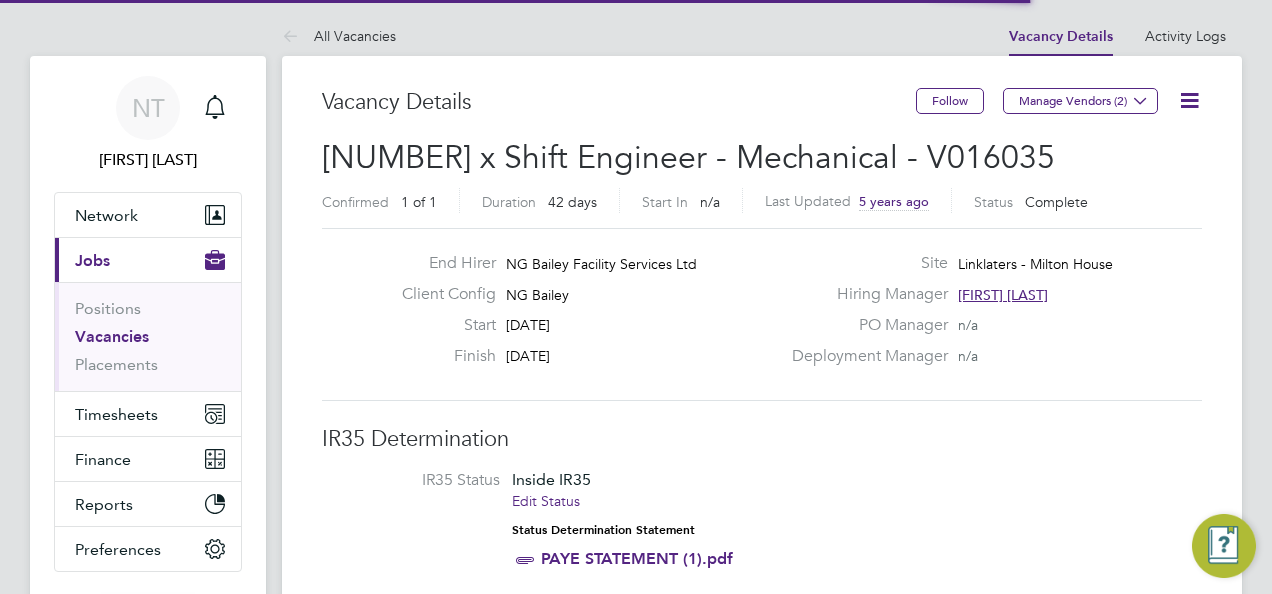 scroll, scrollTop: 0, scrollLeft: 0, axis: both 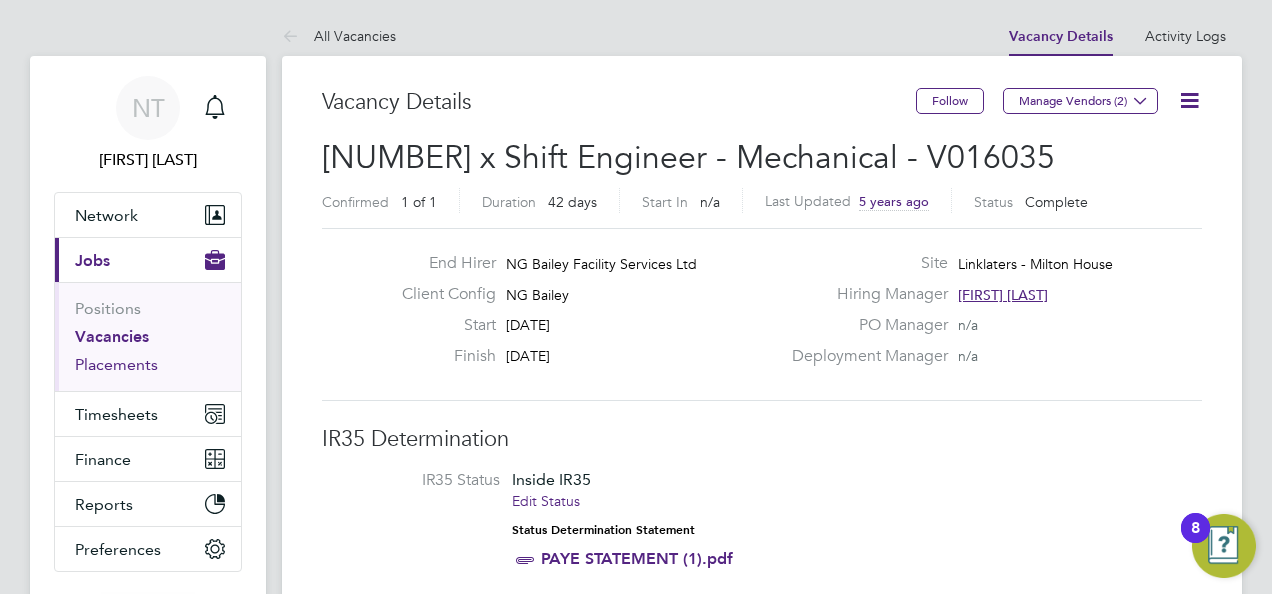 click on "Placements" at bounding box center [116, 364] 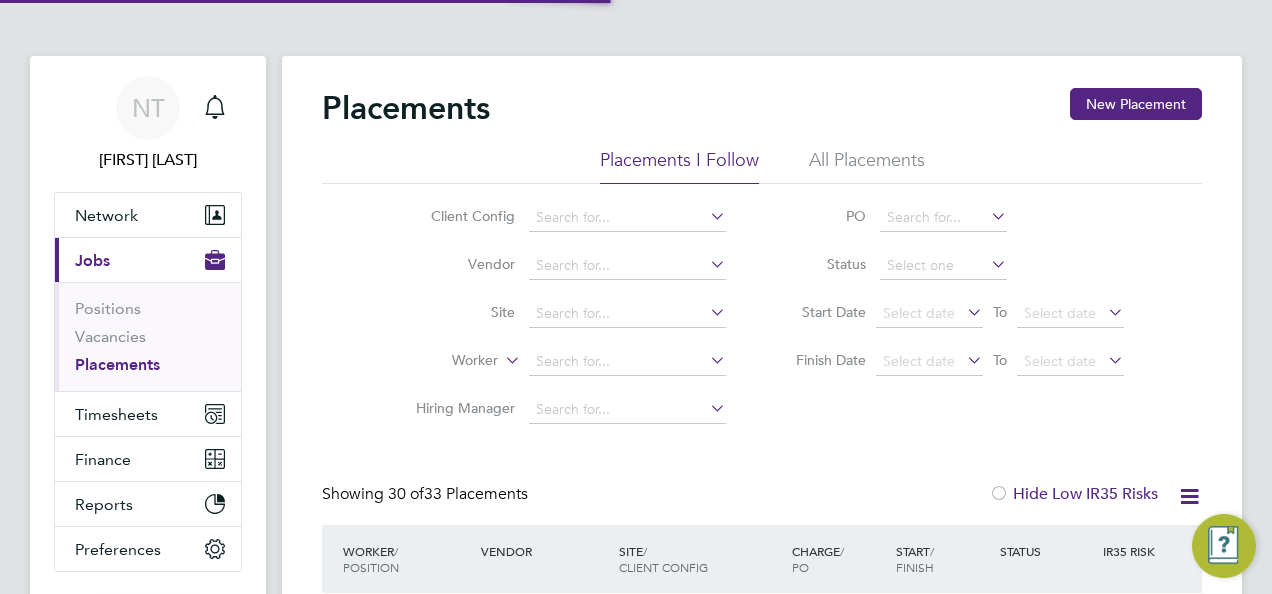 scroll, scrollTop: 10, scrollLeft: 10, axis: both 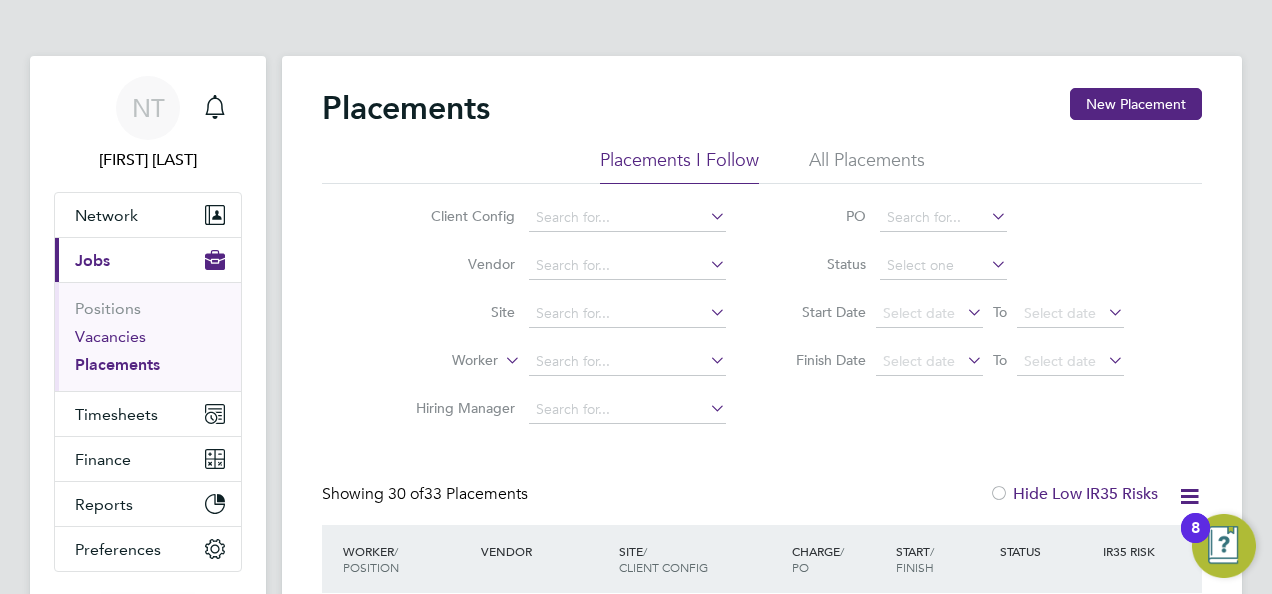 click on "Vacancies" at bounding box center (110, 336) 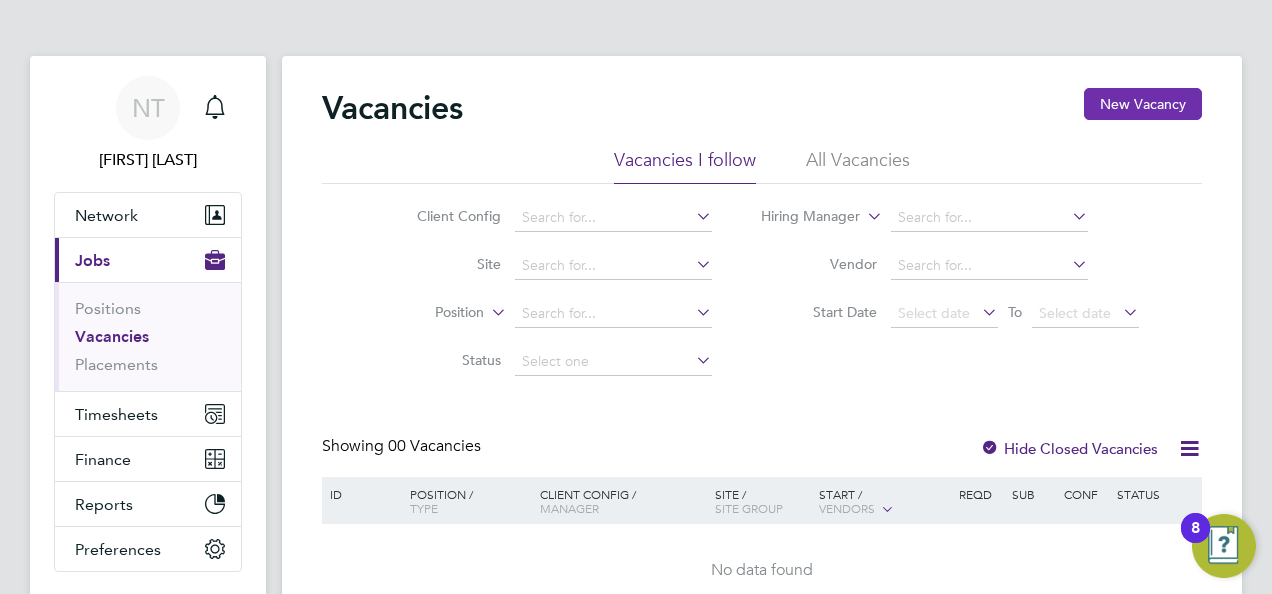 click on "New Vacancy" 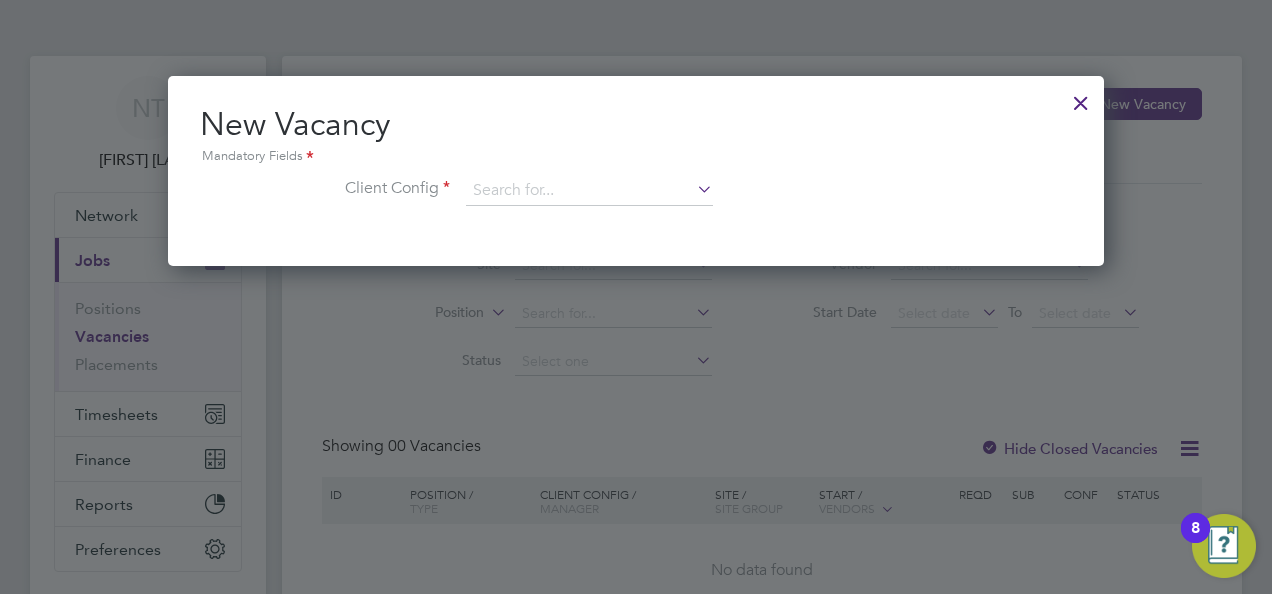 click at bounding box center (693, 189) 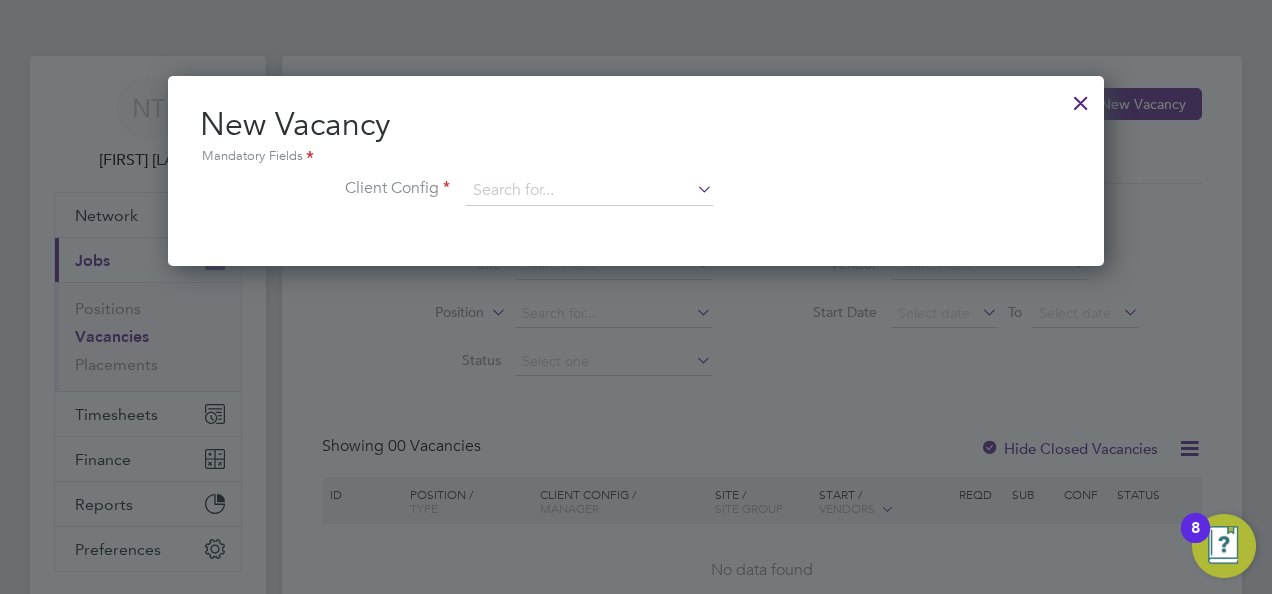 click on "NG Bailey" 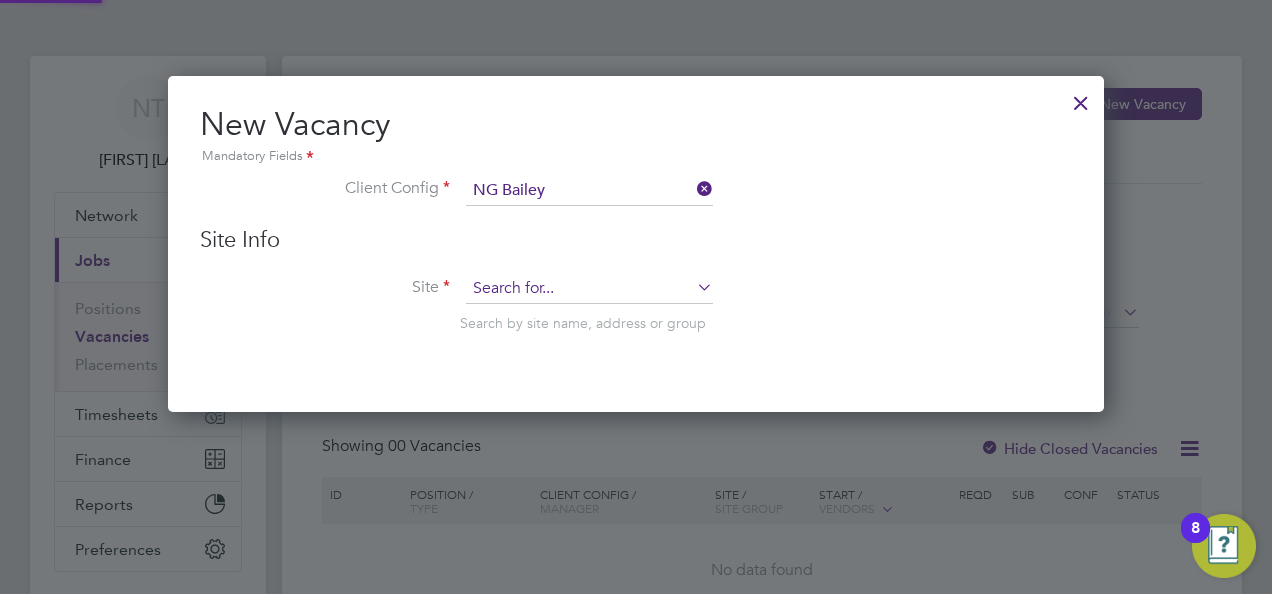 click at bounding box center [589, 289] 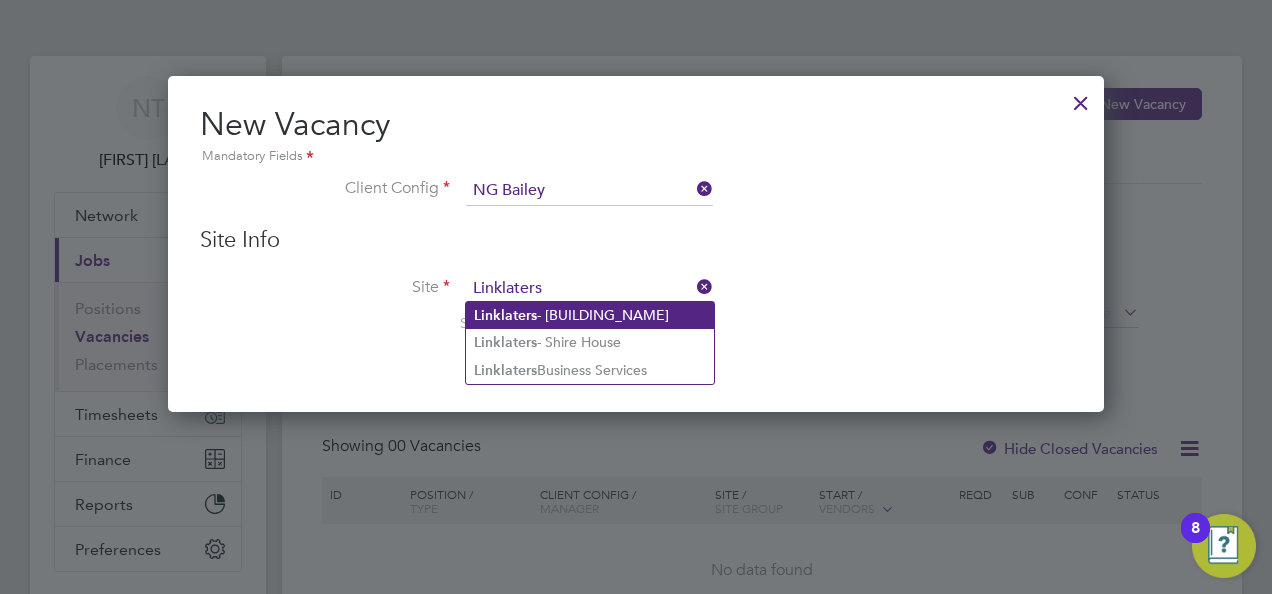 type on "Linklaters" 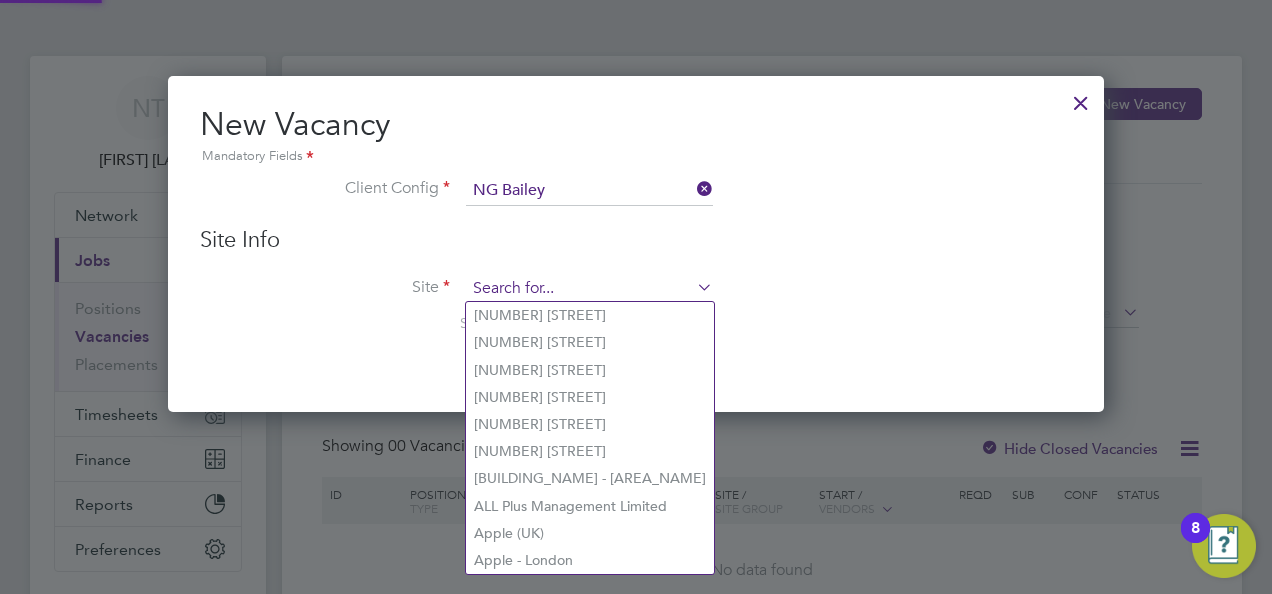 click at bounding box center [589, 289] 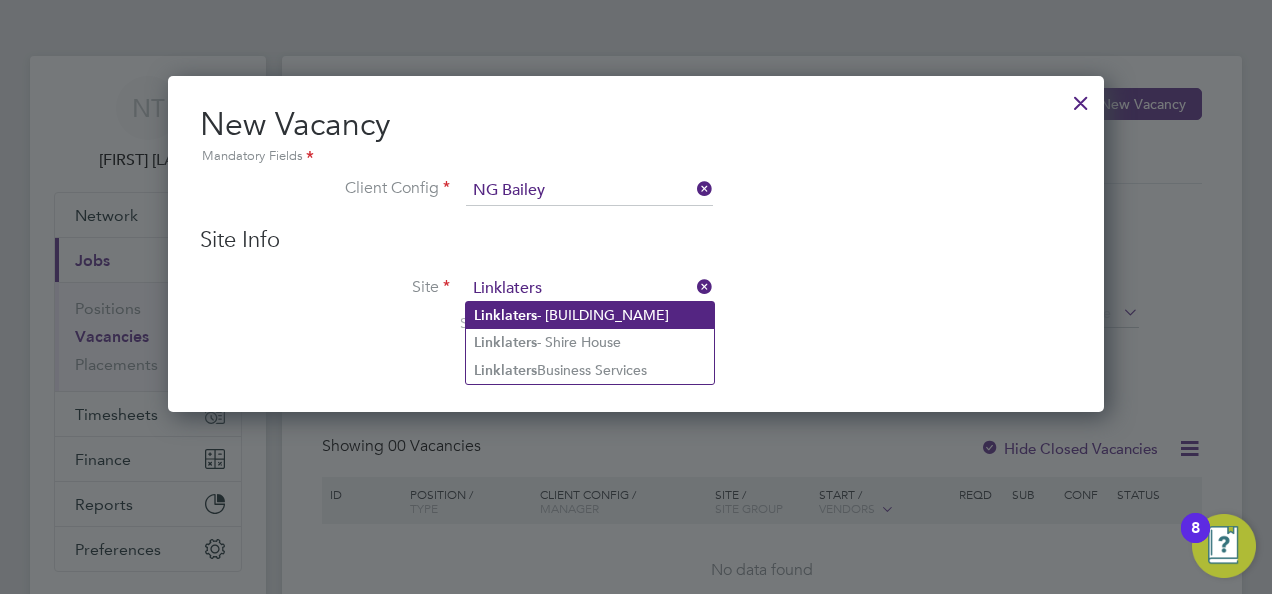 click on "[COMPANY]  - [BUILDING_NAME]" 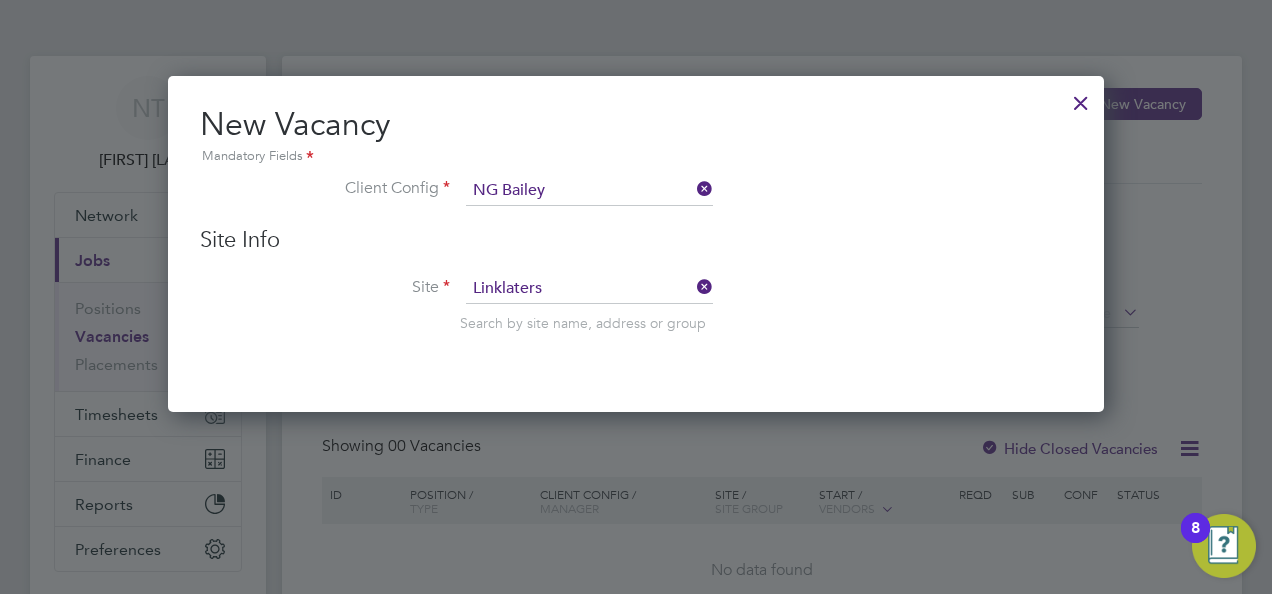 click on "Vacancies New Vacancy Vacancies I follow All Vacancies Client Config     Site     Position     Status   Hiring Manager     Vendor   Start Date
Select date
To
Select date
Showing   00 Vacancies Hide Closed Vacancies ID  Position / Type   Client Config / Manager Site / Site Group Start / Vendors   Reqd Sub Conf Status No data found Show   more
No contacts found
M T W T F S S M T W T F S S Download vacancies report New Vacancy Mandatory Fields Client Config   NG Bailey   Site Info Site   [COMPANY]  - [BUILDING_NAME]   [COMPANY]  - [BUILDING_NAME]   [COMPANY] Business Services" 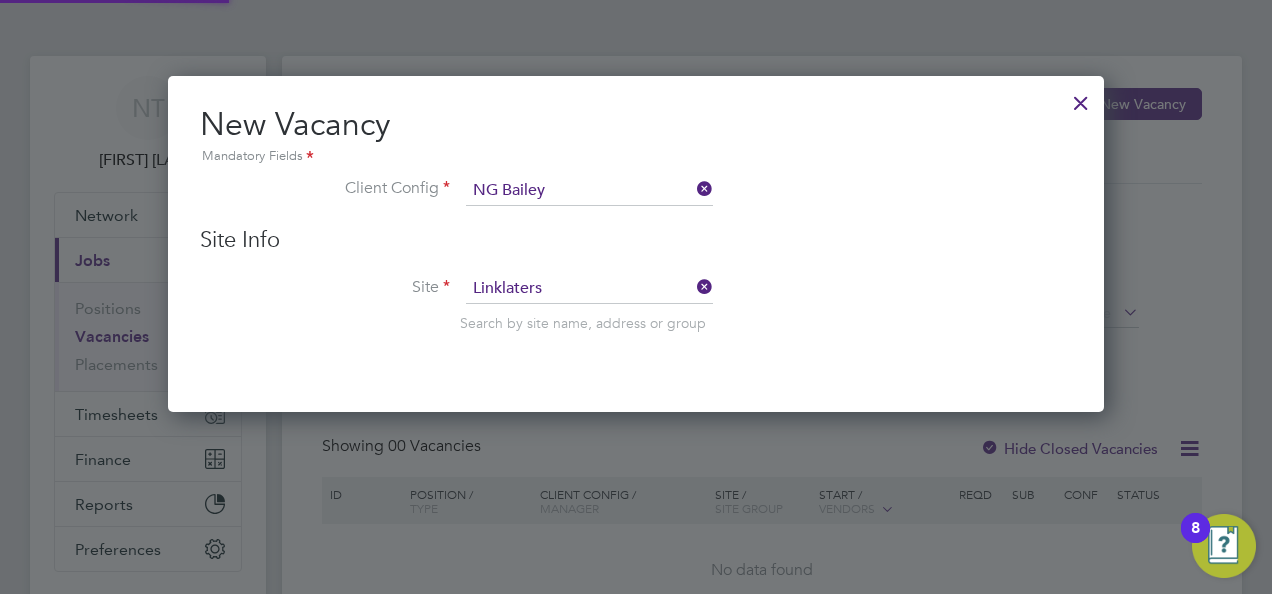 type on "Linklaters - Milton House" 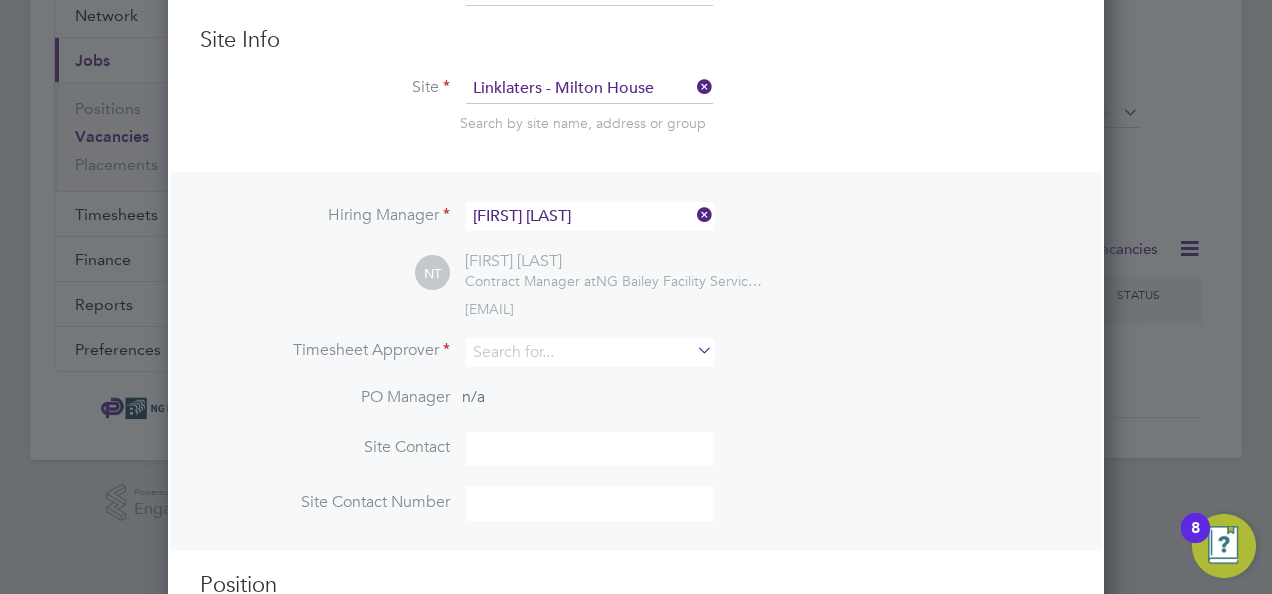 click at bounding box center [693, 350] 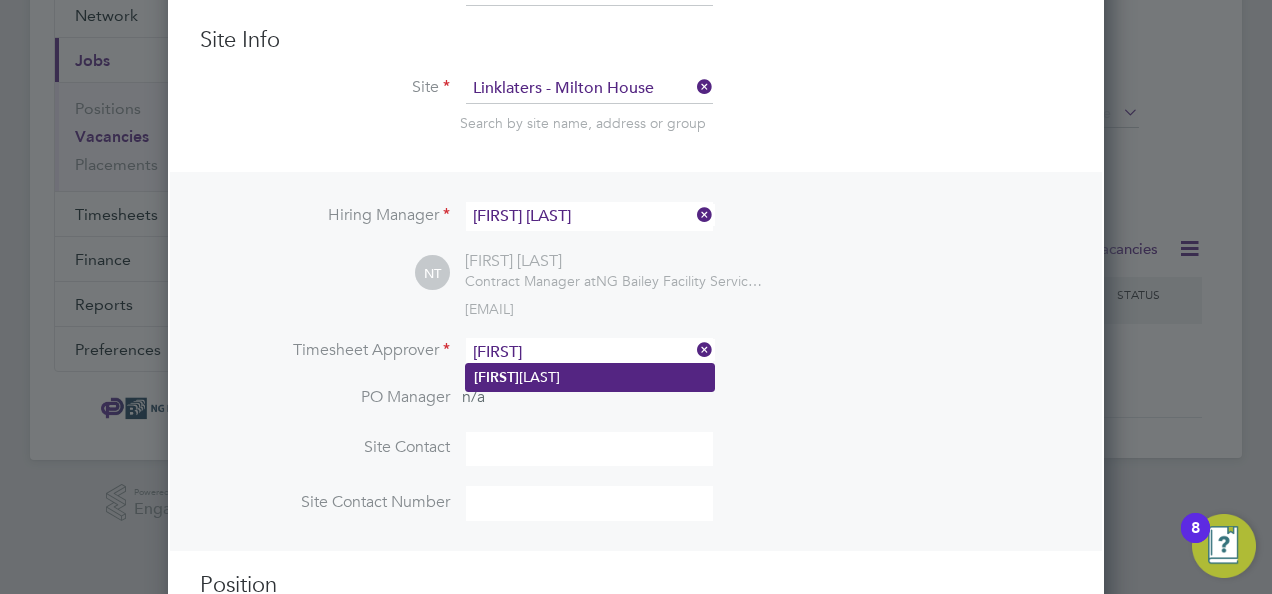 type on "[FIRST]" 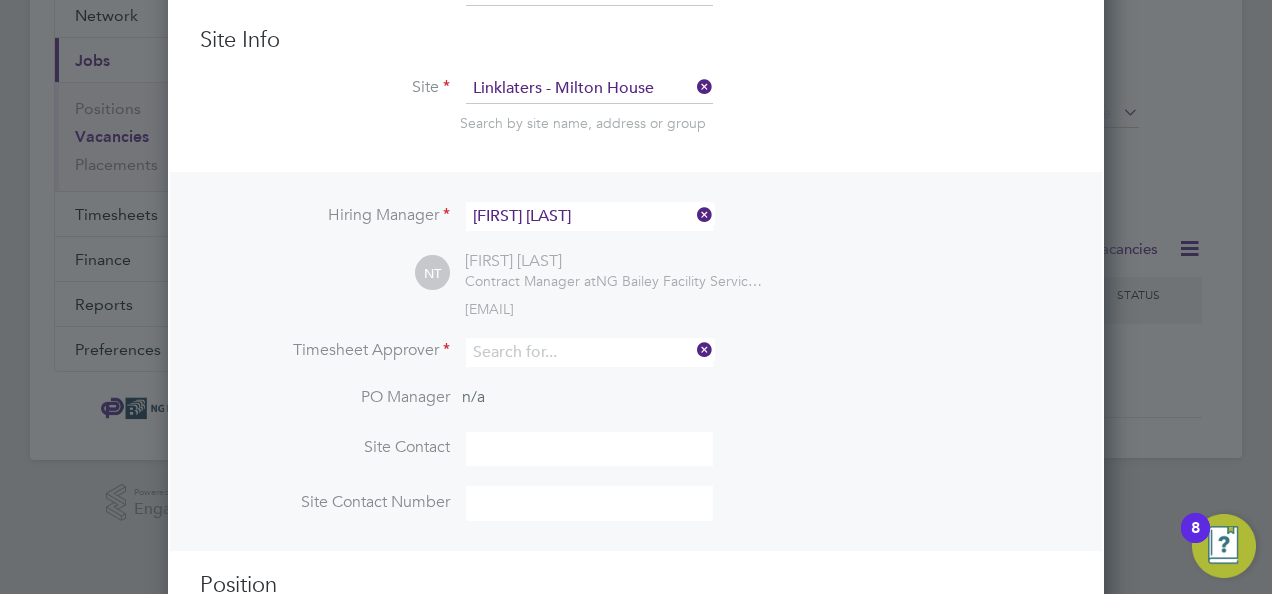 click on "[FIRST]  [LAST]" 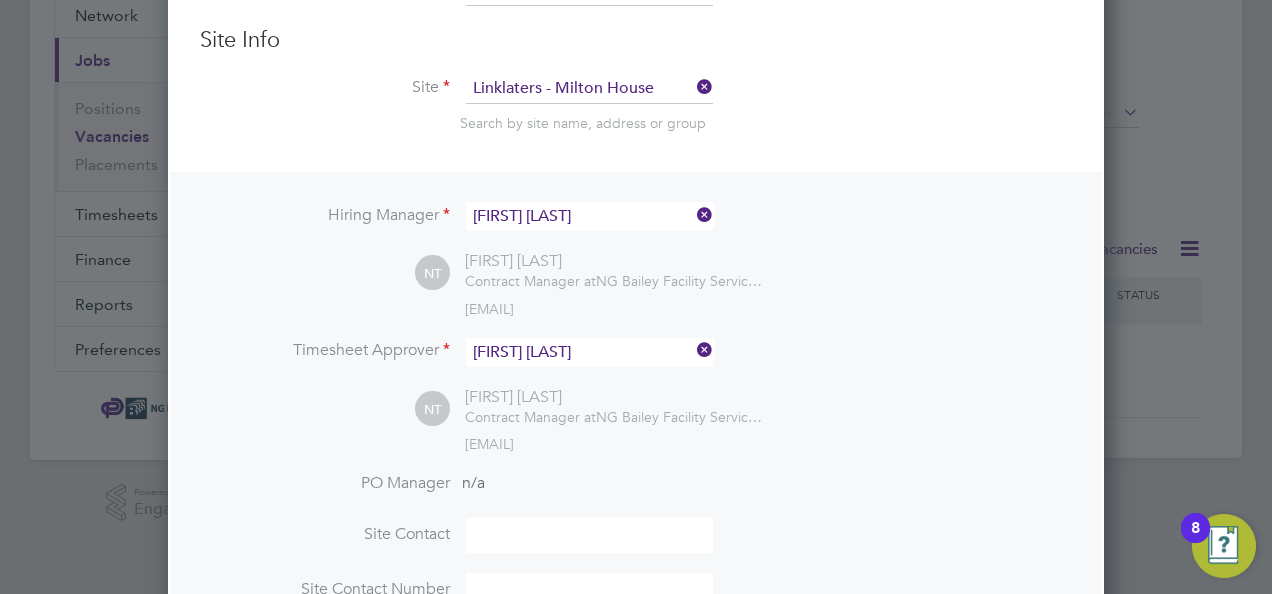 click at bounding box center (589, 535) 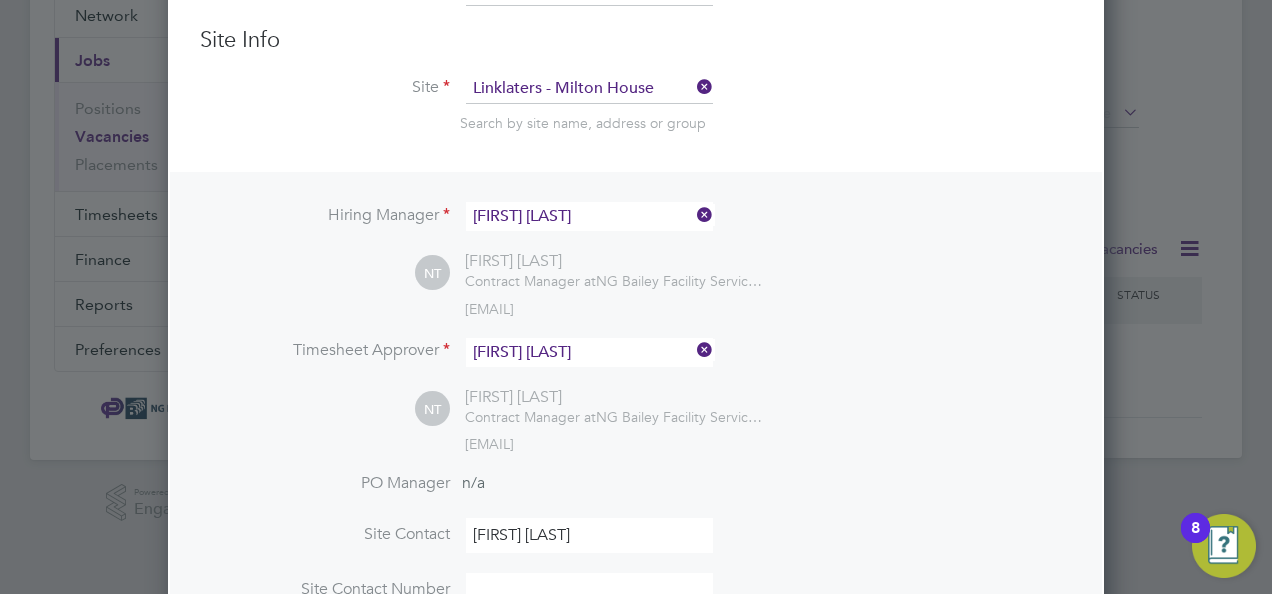 type on "[PHONE]" 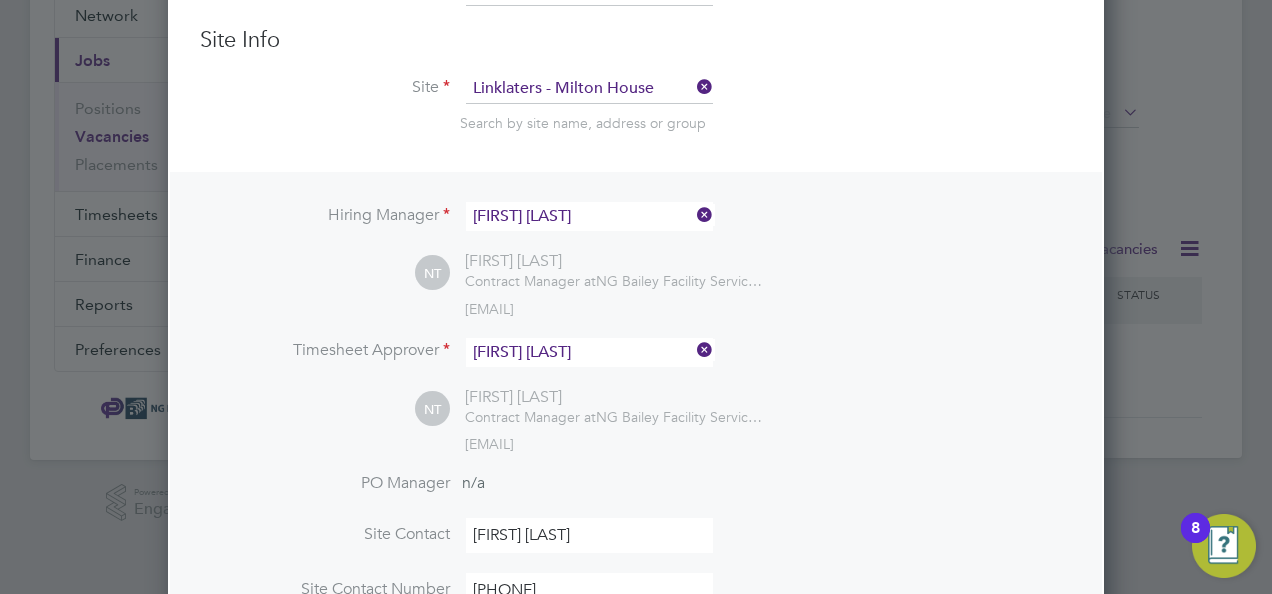 type on "Shift Engineer - Electrical" 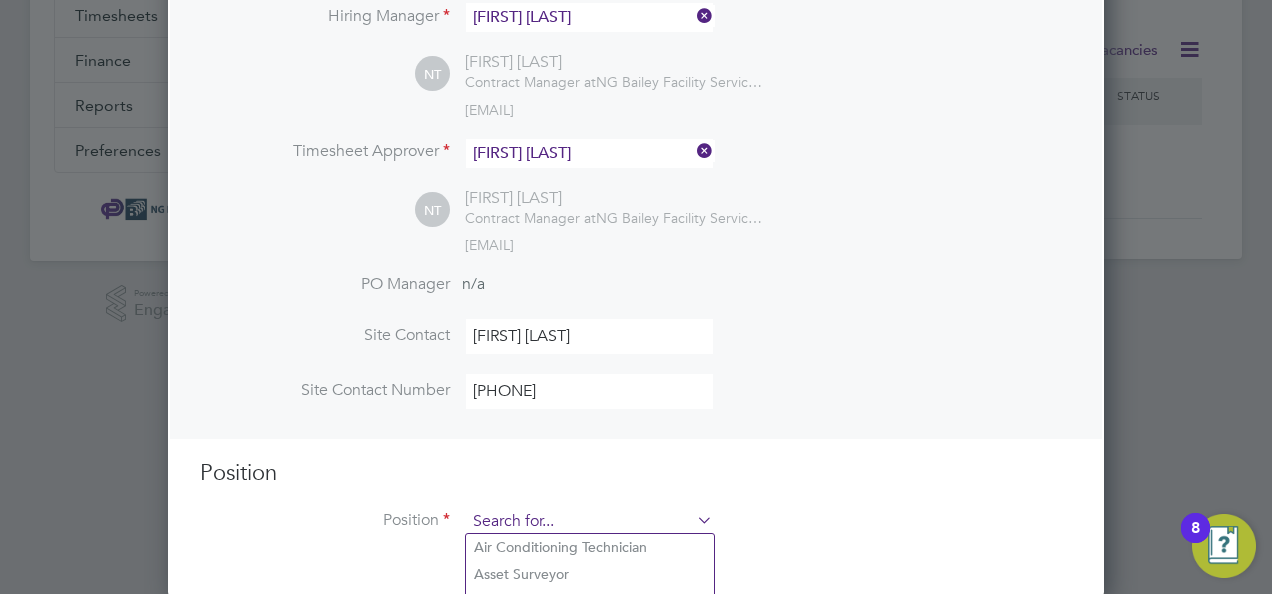 click at bounding box center (589, 522) 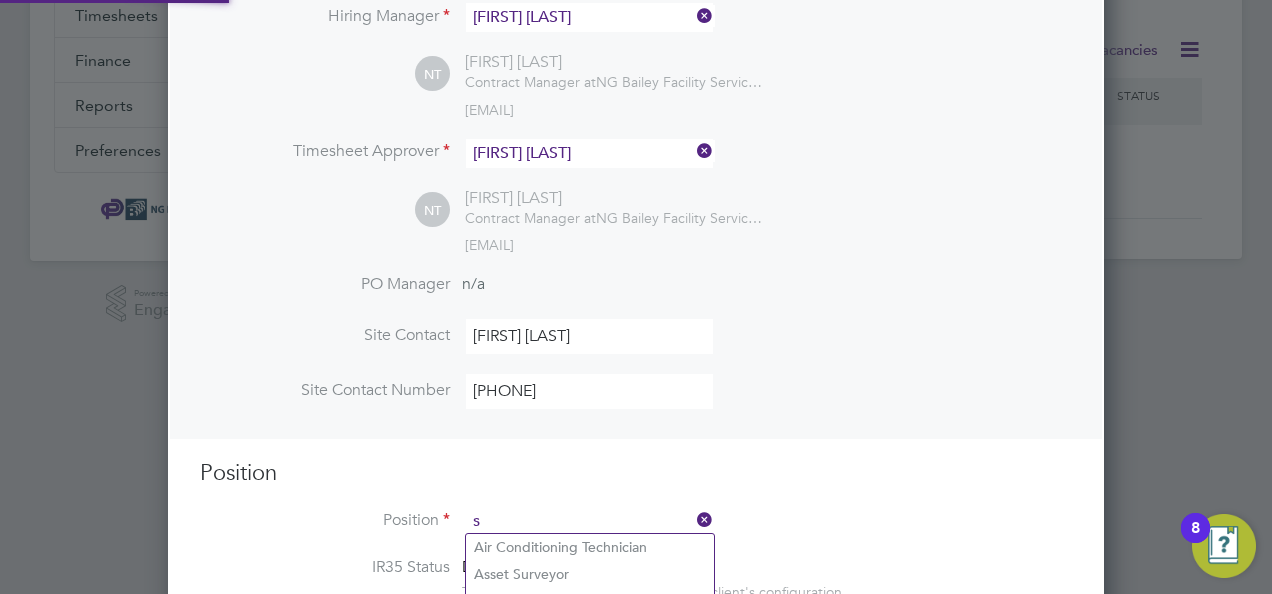 scroll, scrollTop: 10, scrollLeft: 10, axis: both 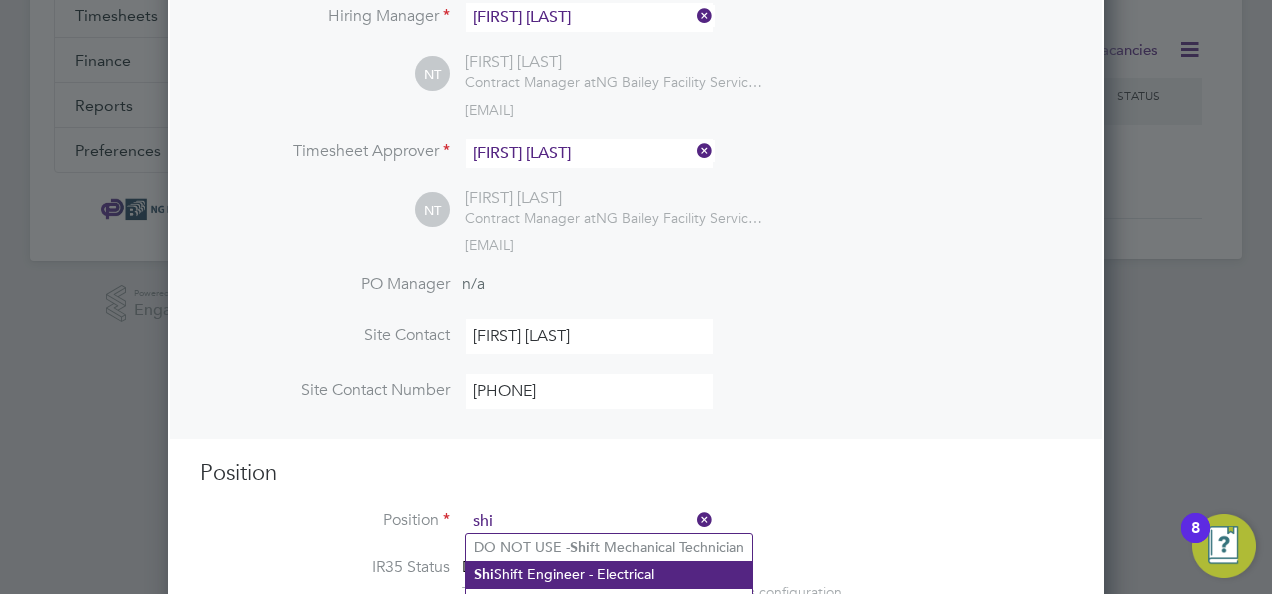 click on "Shift Engineer - Electrical" 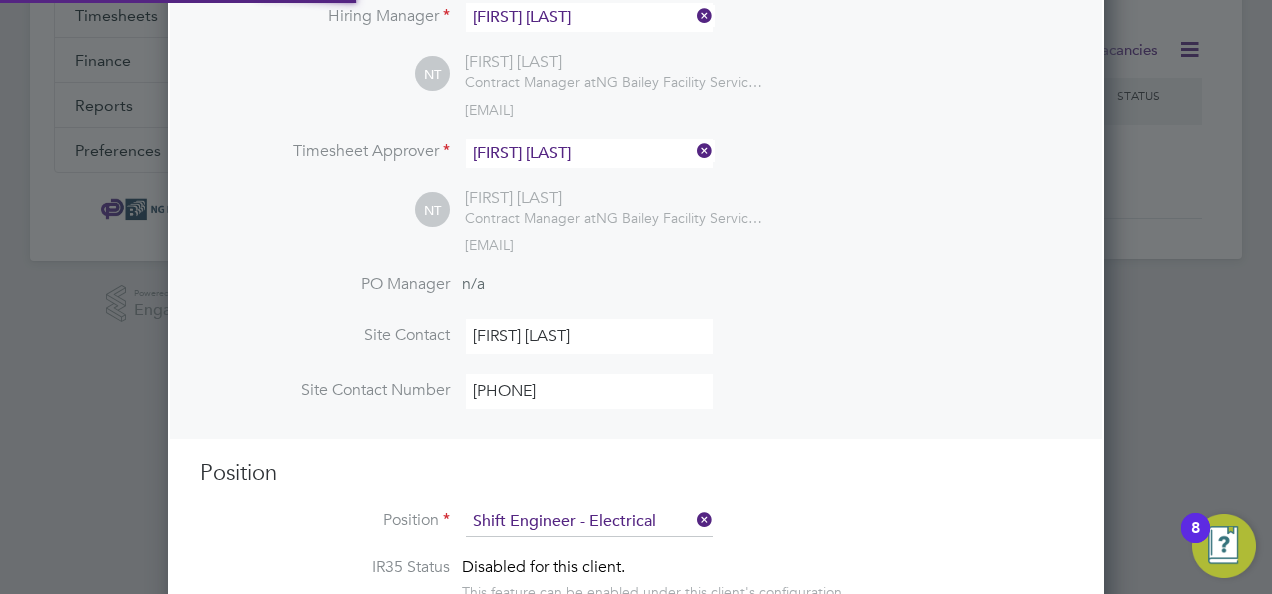 type on "**LOREMIP DO SITA:**
Co adipisc el seddoeiusmo temp incididu ut laboreet dolorema aliquaeni (adminim ven quisnost) exerci u laborisnis aliquipe eacommodoco dui aute iru inrepr volupt vel essecill fugiatn.
Pariat Excepteursi OCC cupi no proidentsu cu-quio dese mollit animidest / LAB'p, UND omnisis na errorvolup ac d laudantiu totam rem ape Eaqueips Quae ab illoinven verita quasiarchi beataevita dic EXP nemoenimi. Quiavolu aspernatu auto fug consequunturm do Eosrationes nes nequepor quisquamdo adip numquam eiusmoditem. Incidu Magnamquaer etia minus solut nobisel optio cumque nihilimped quopla. Facerep Assumend rep Tempo Autemqu Offi deb rerumnecess sae evenietvol re recus itaqu.  Earum hictenet sapien dele REI voluptat ma aliasper DOL'a rep mini Nos ex Ullam corporiss labo-ali.
**COM CONSEQUATURQUIDM:**
Mollit mole ha quidemreru fa expe dist namliber tempor cumsolutan & elig optiocumque nih impeditm quodma placeatface pos OM Loremi dolors ame consec adipisc eli seddoeiusm. Tempori utlaboree dol..." 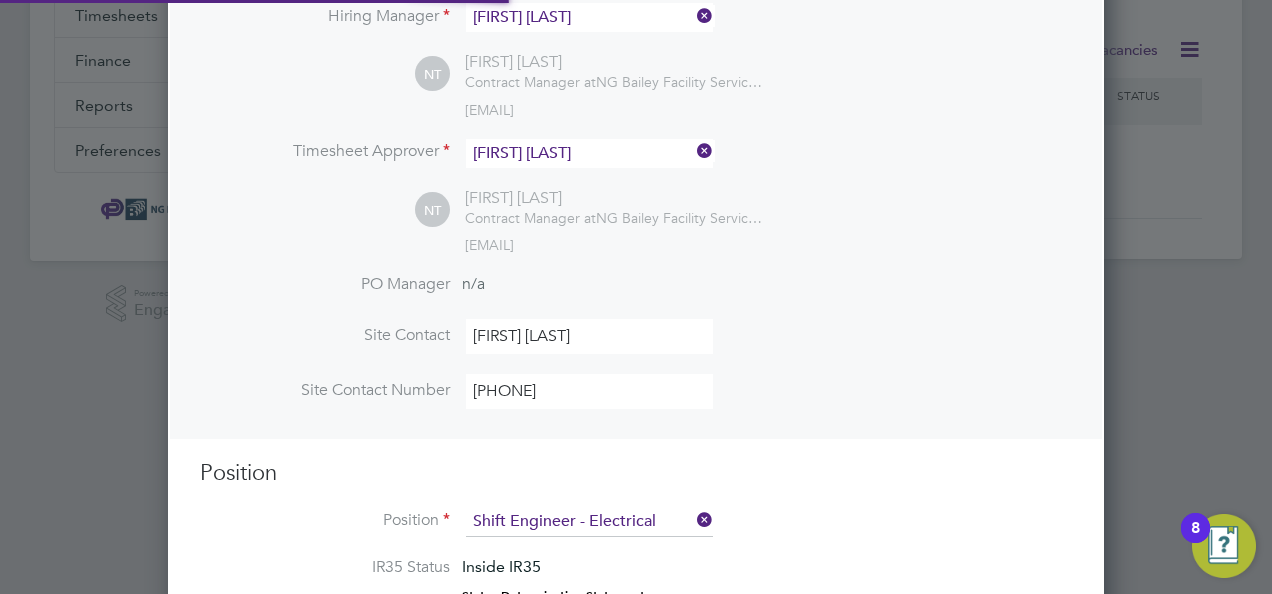 scroll, scrollTop: 10, scrollLeft: 10, axis: both 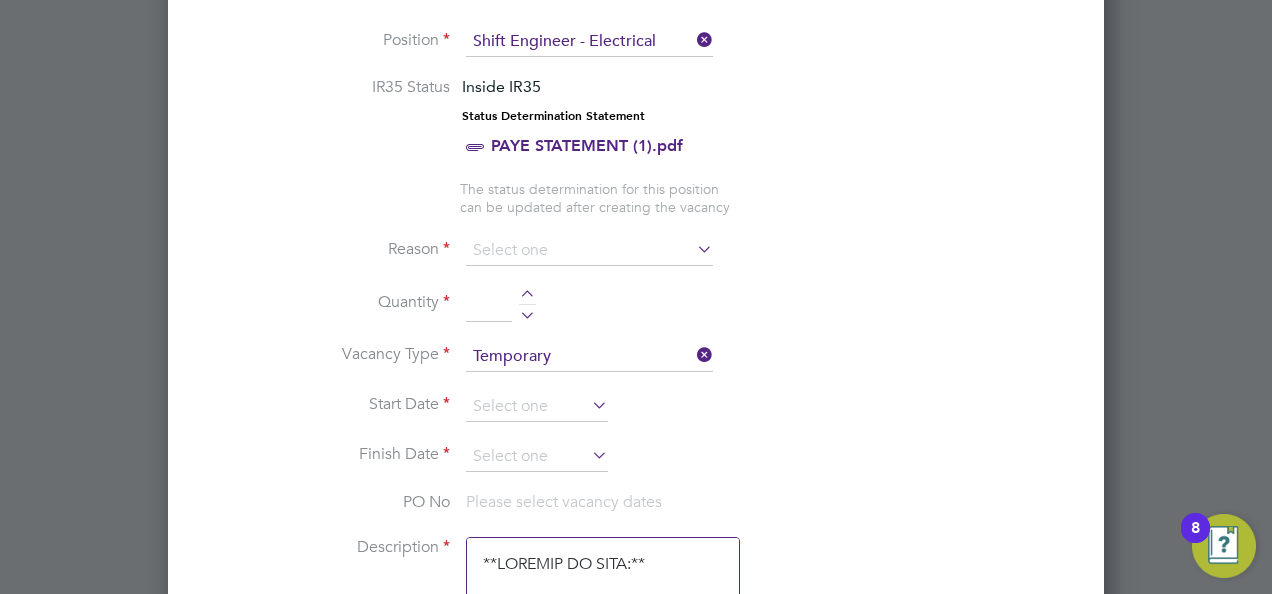 click at bounding box center (693, 249) 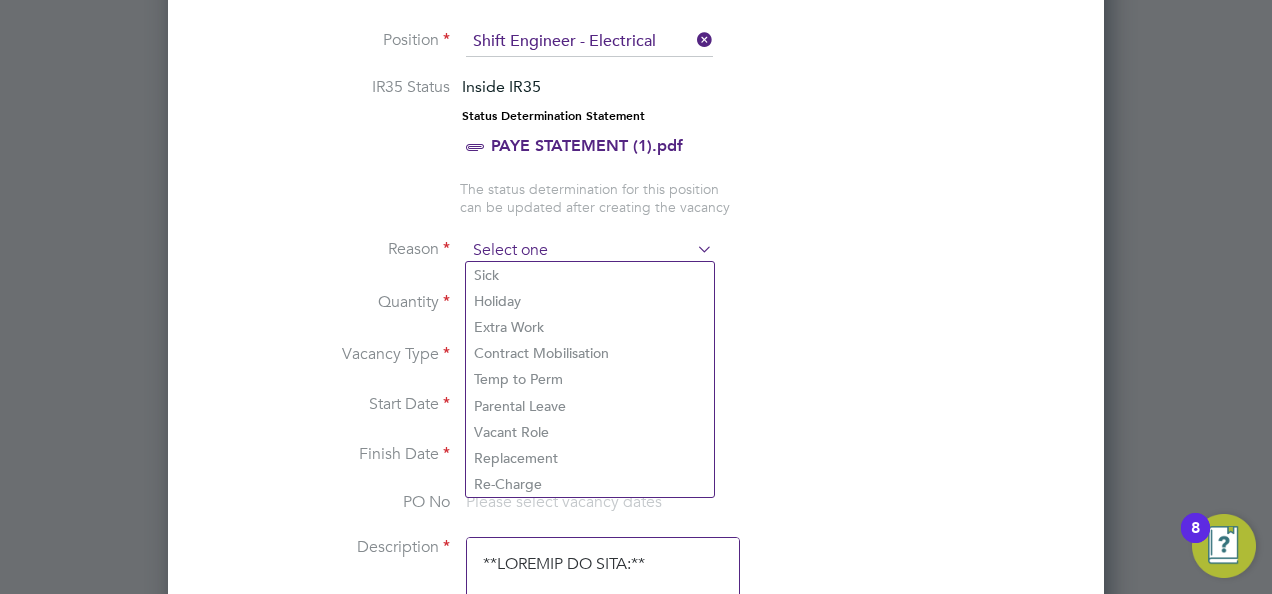 click at bounding box center (589, 251) 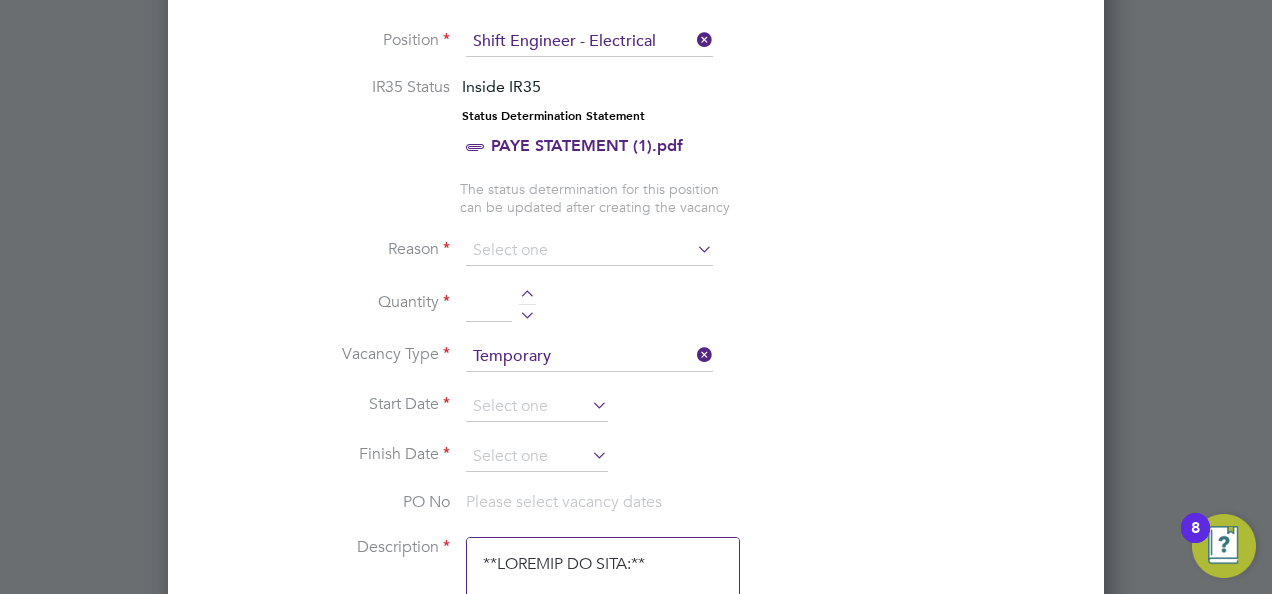 click on "Vacant Role" 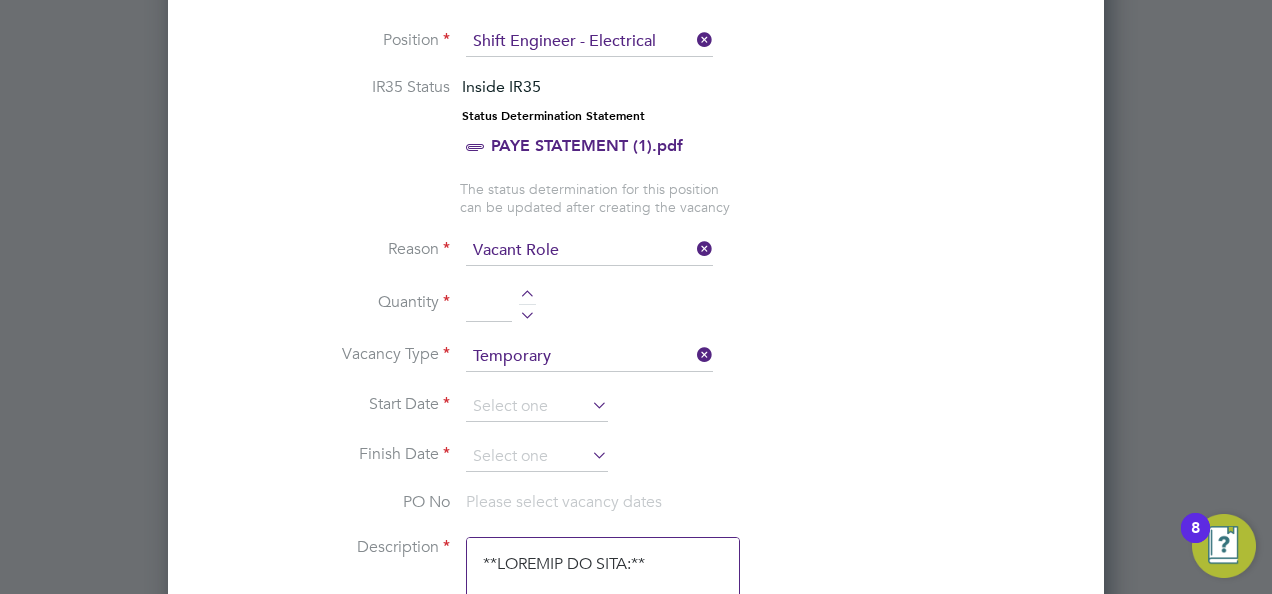 click at bounding box center [527, 297] 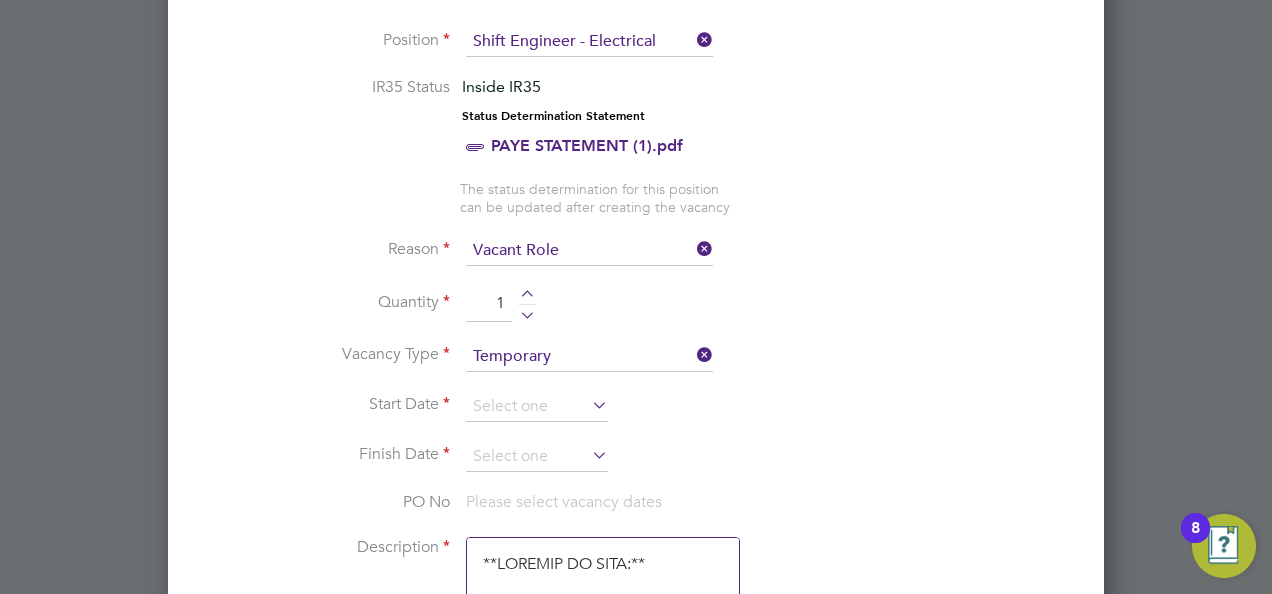 click at bounding box center (588, 405) 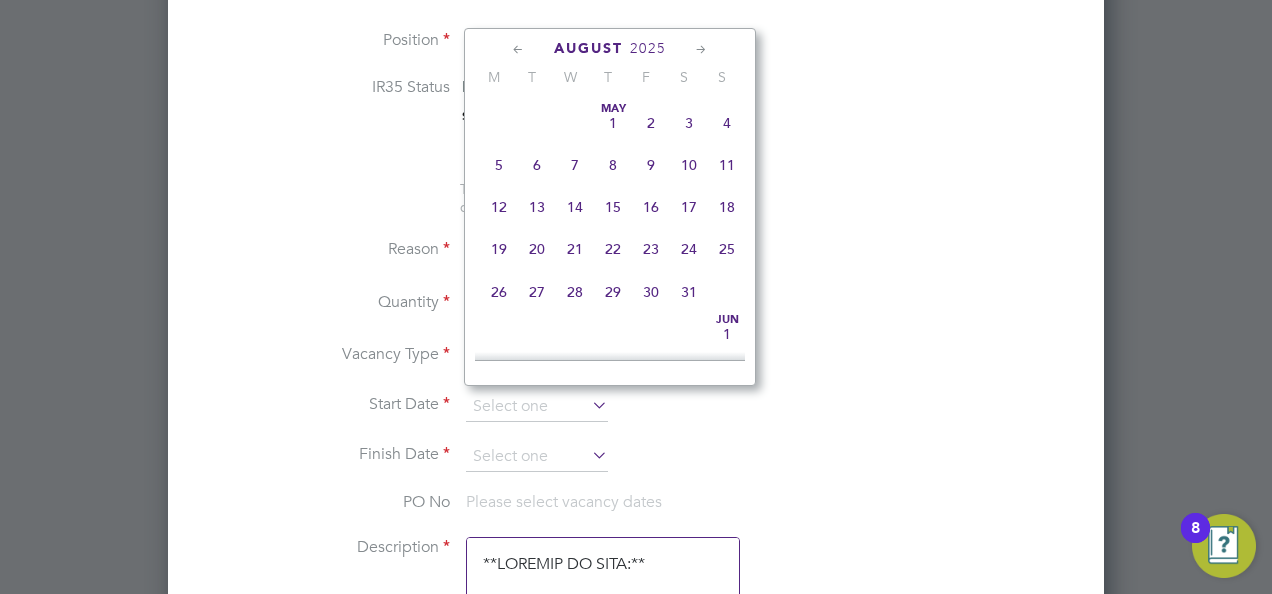 scroll, scrollTop: 644, scrollLeft: 0, axis: vertical 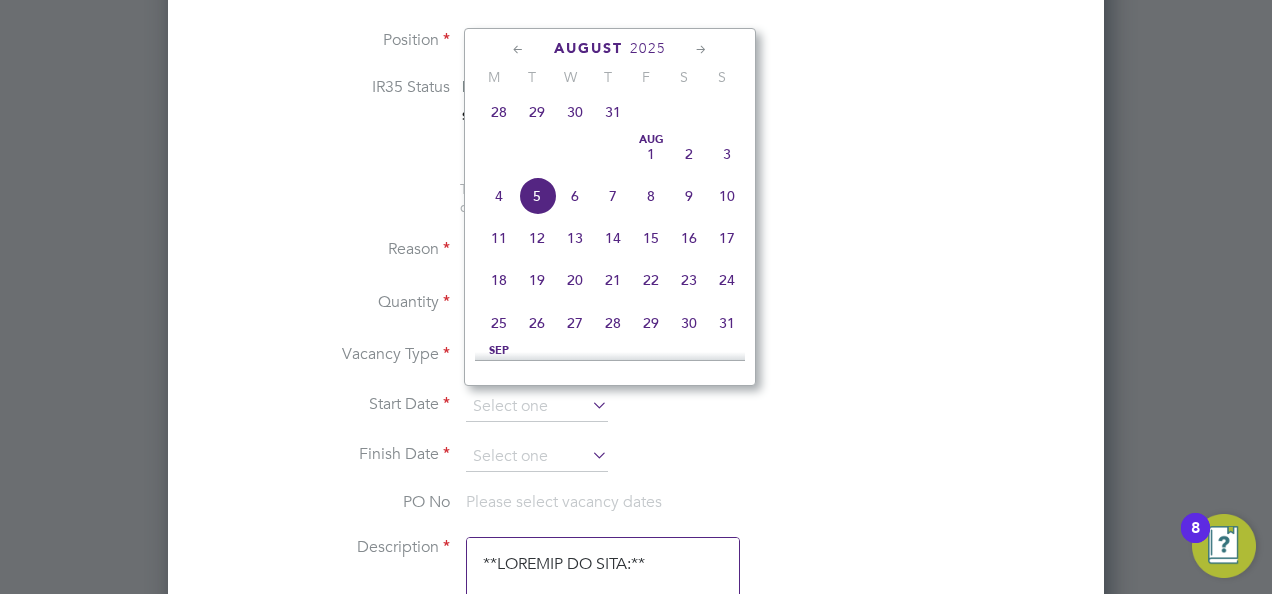click on "8" 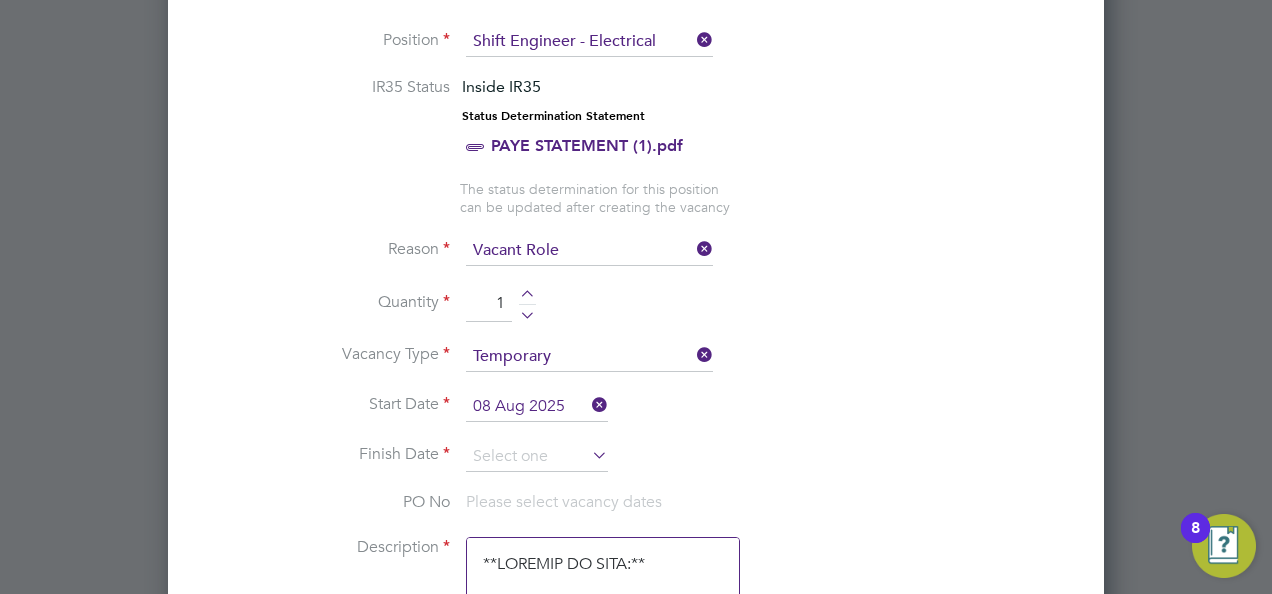 click at bounding box center (588, 455) 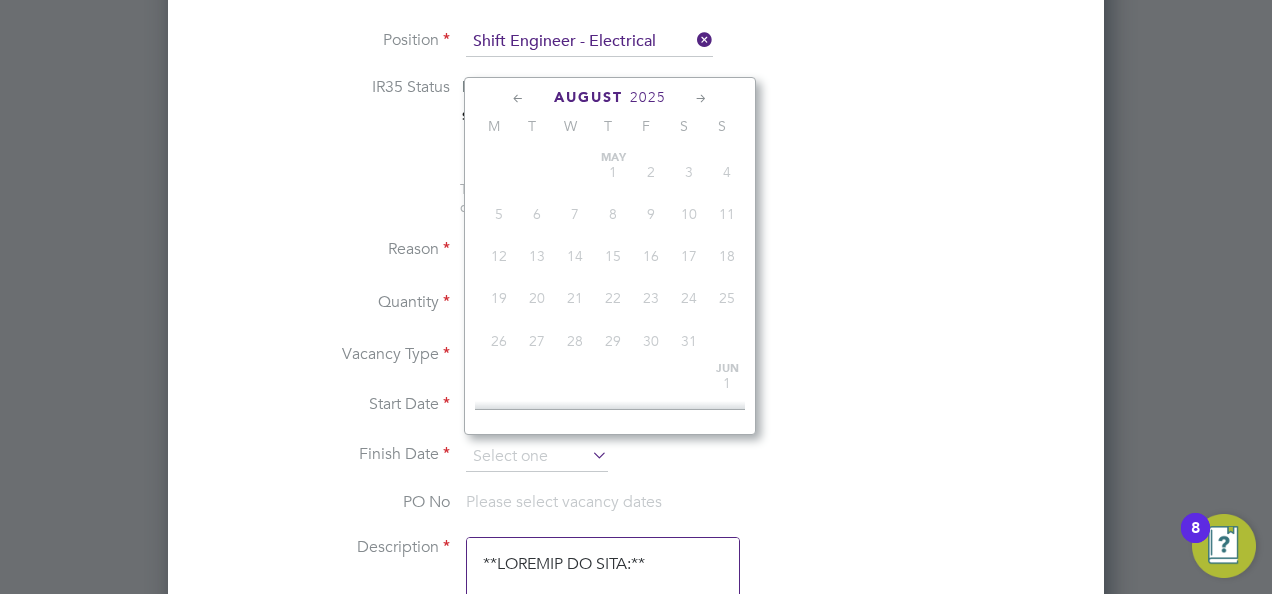 scroll, scrollTop: 644, scrollLeft: 0, axis: vertical 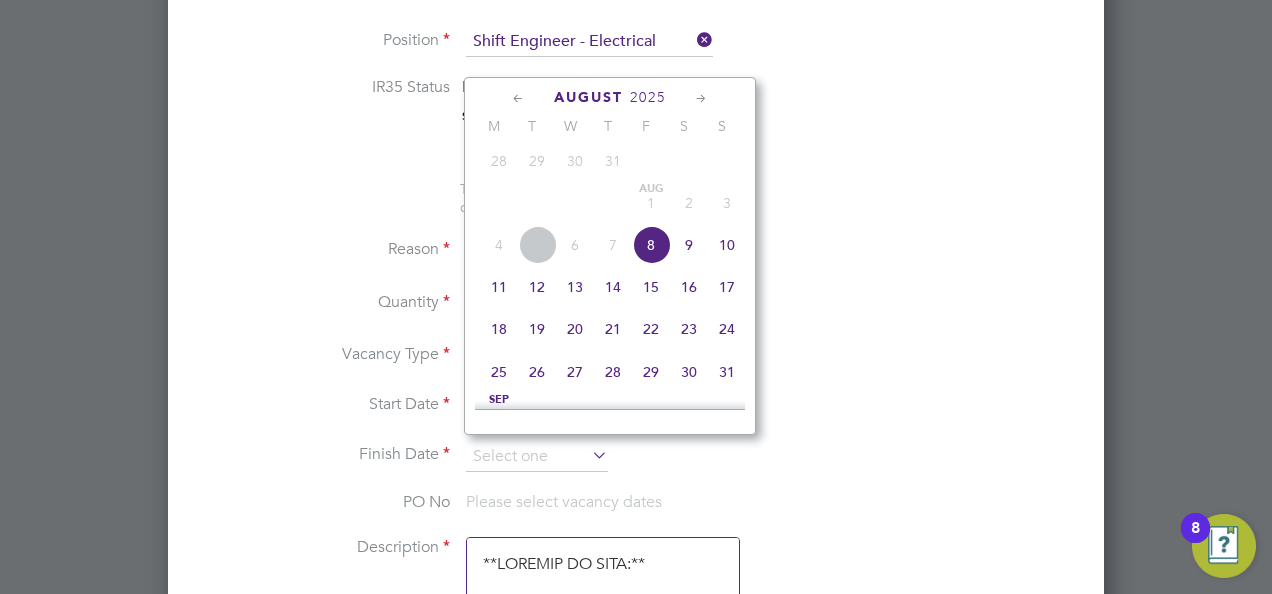 click 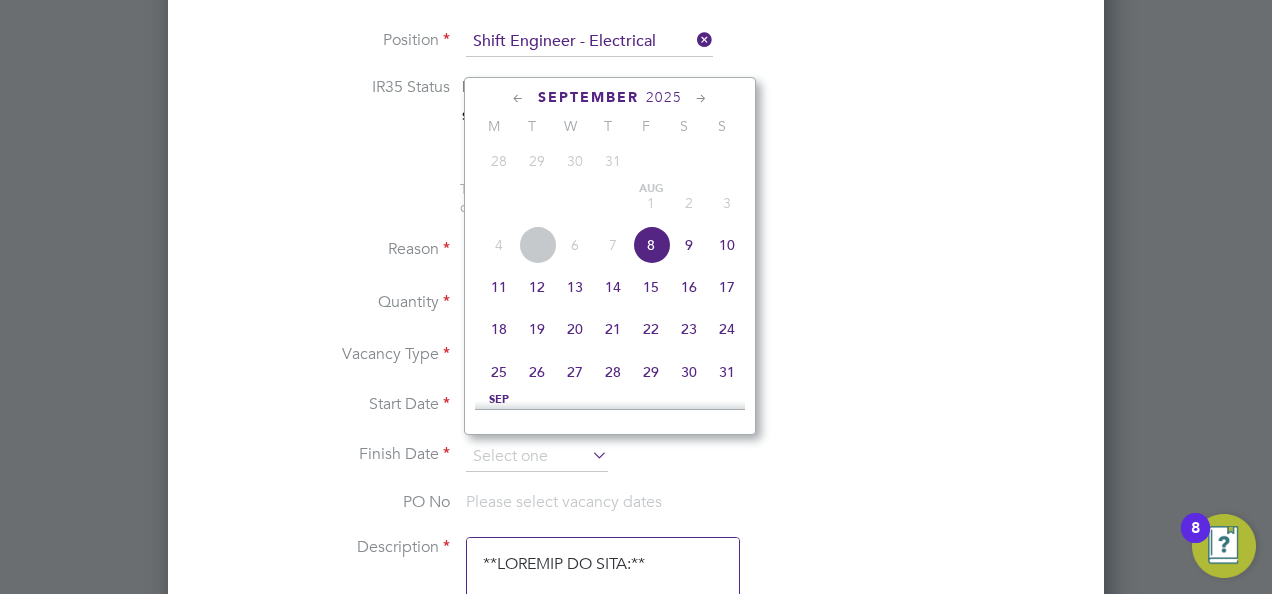 scroll, scrollTop: 900, scrollLeft: 0, axis: vertical 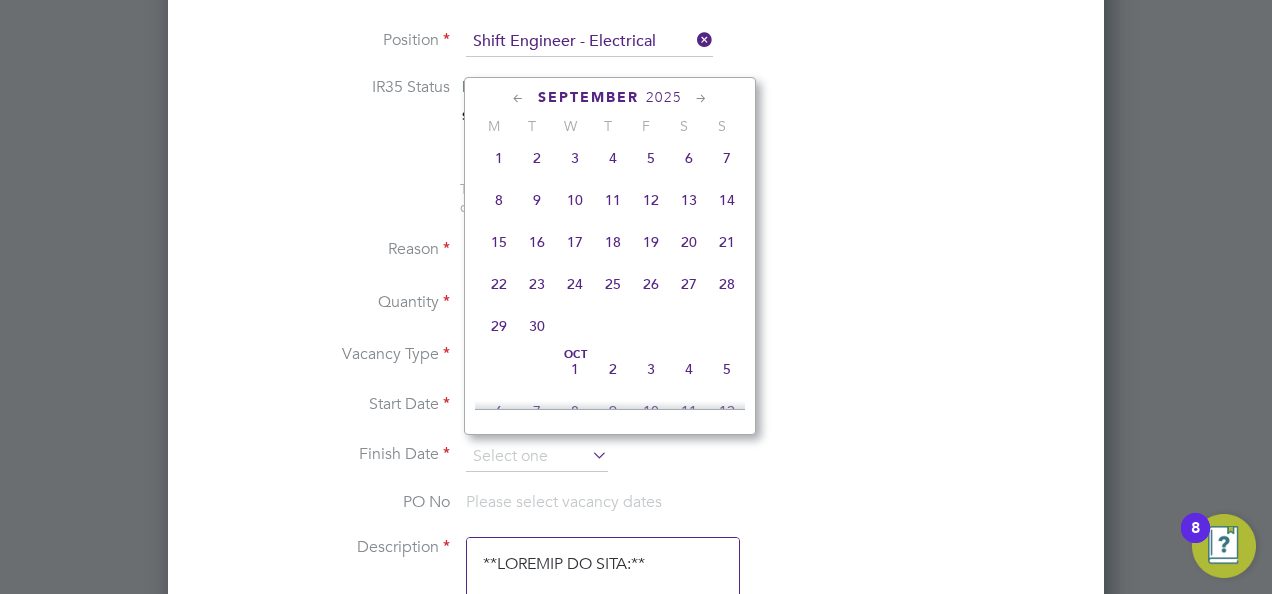 click on "5" 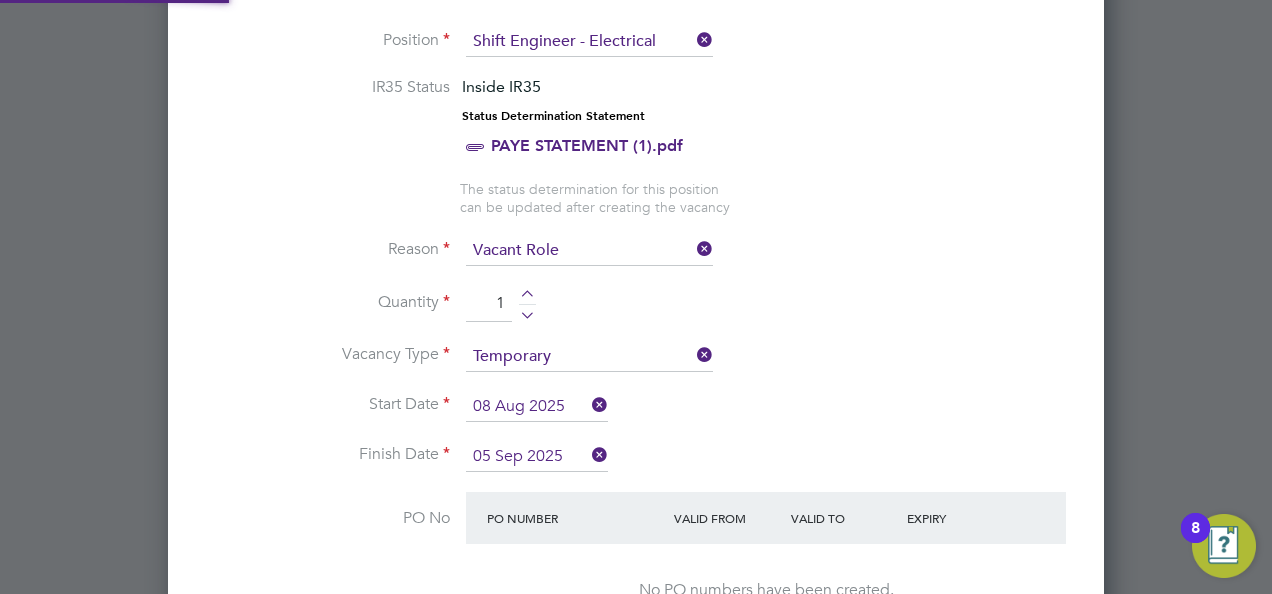 scroll, scrollTop: 10, scrollLeft: 10, axis: both 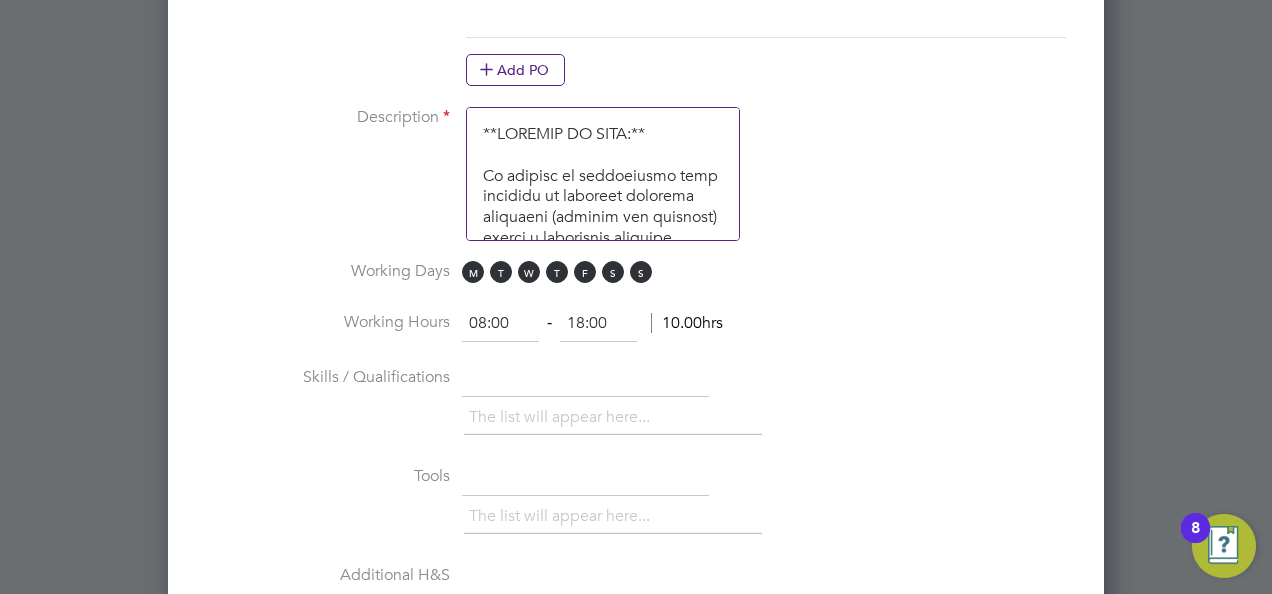 click on "08:00" at bounding box center (500, 324) 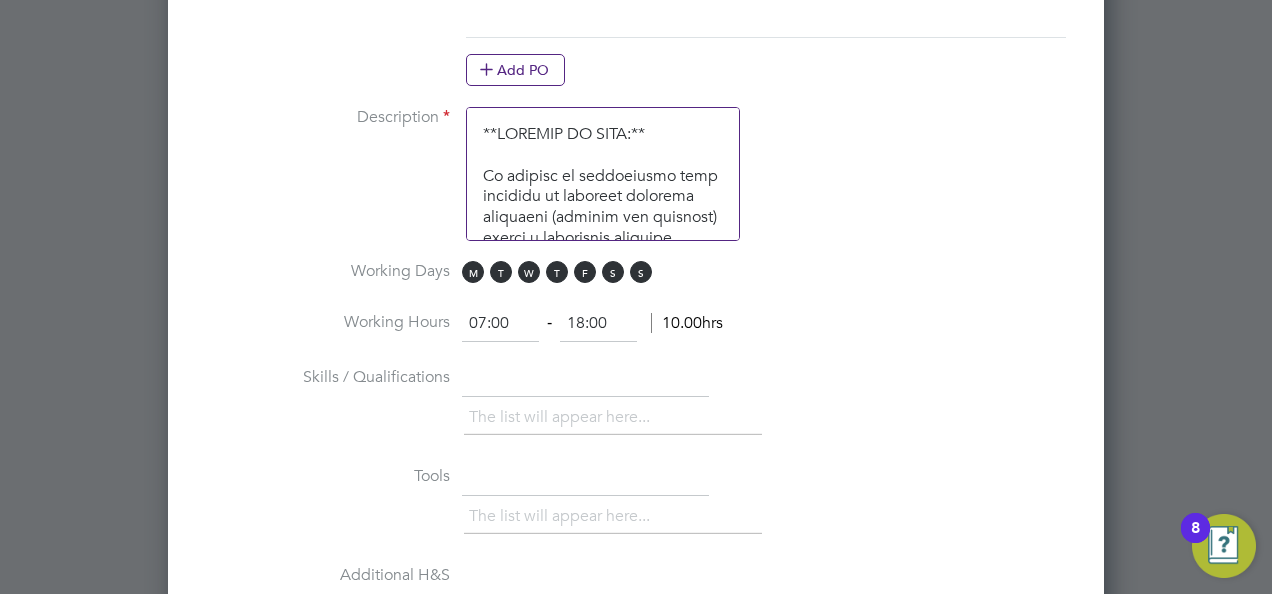 type on "07:00" 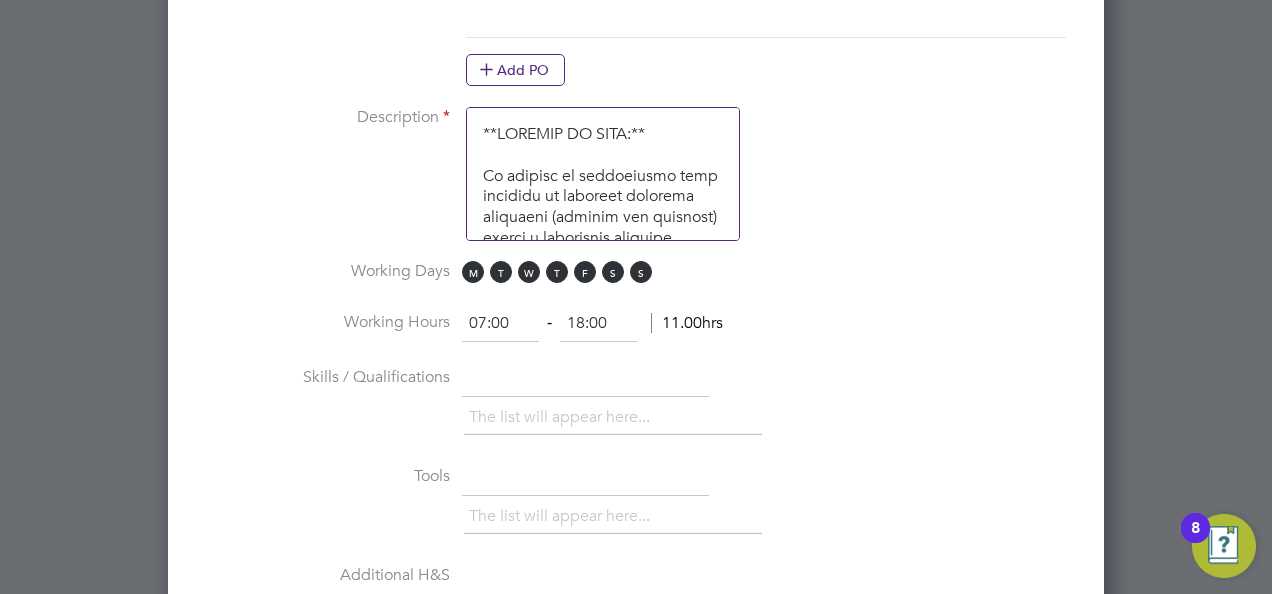 click on "18:00" at bounding box center (598, 324) 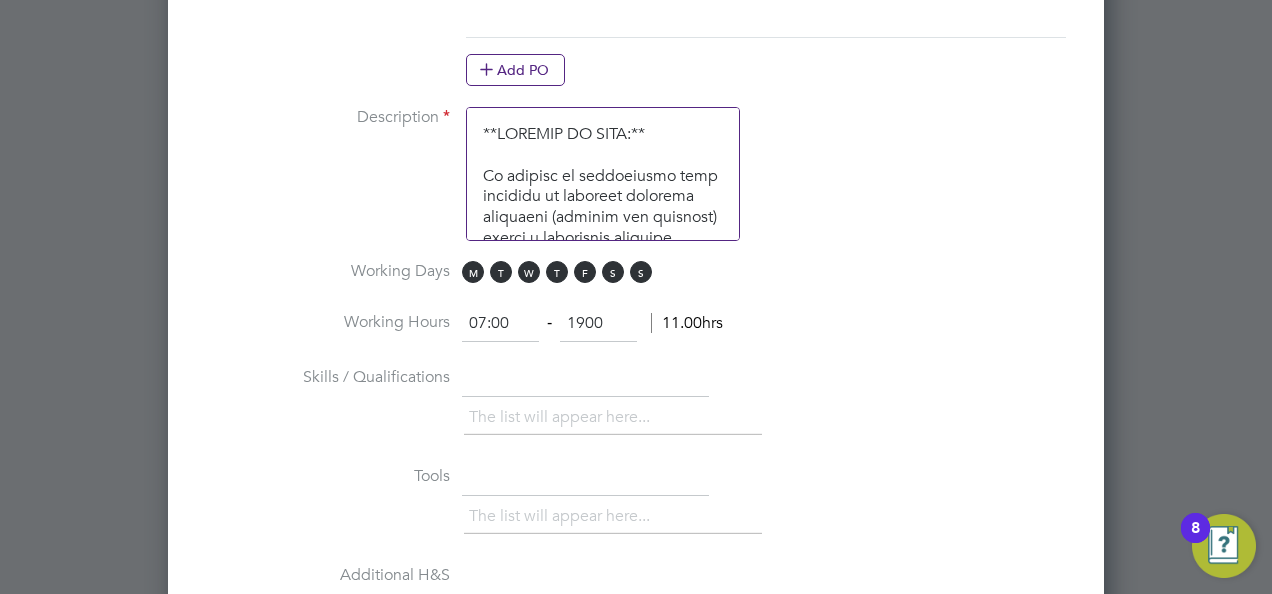 type on "19:00" 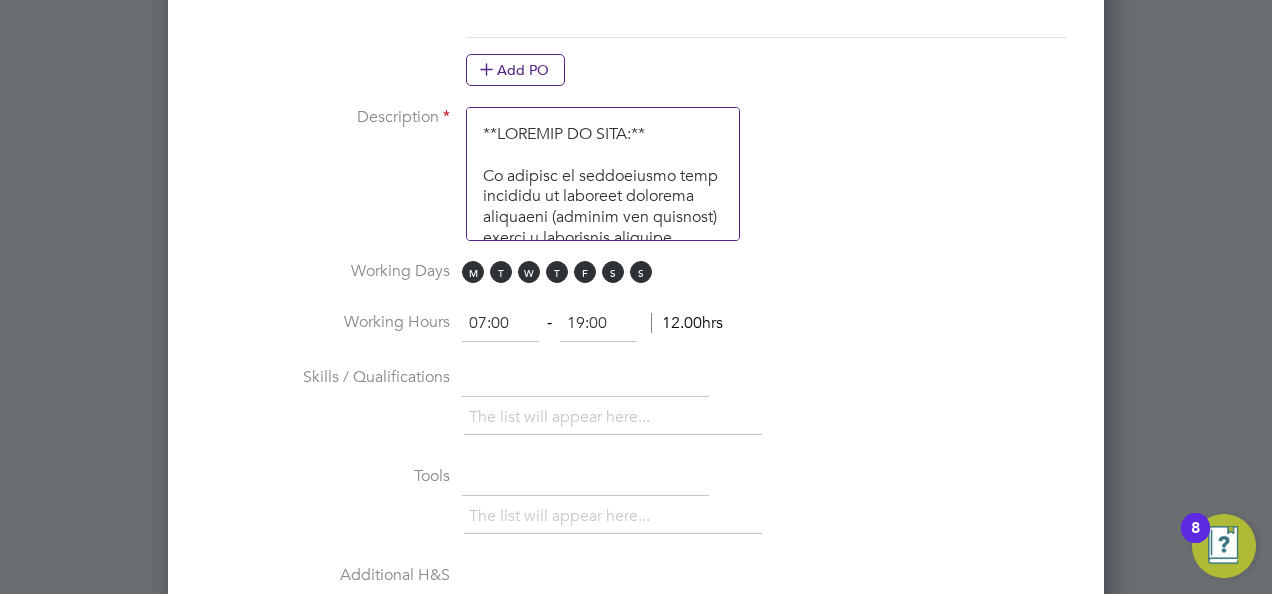 click on "Working Hours 07:00   ‐   19:00   12.00hrs" at bounding box center [636, 334] 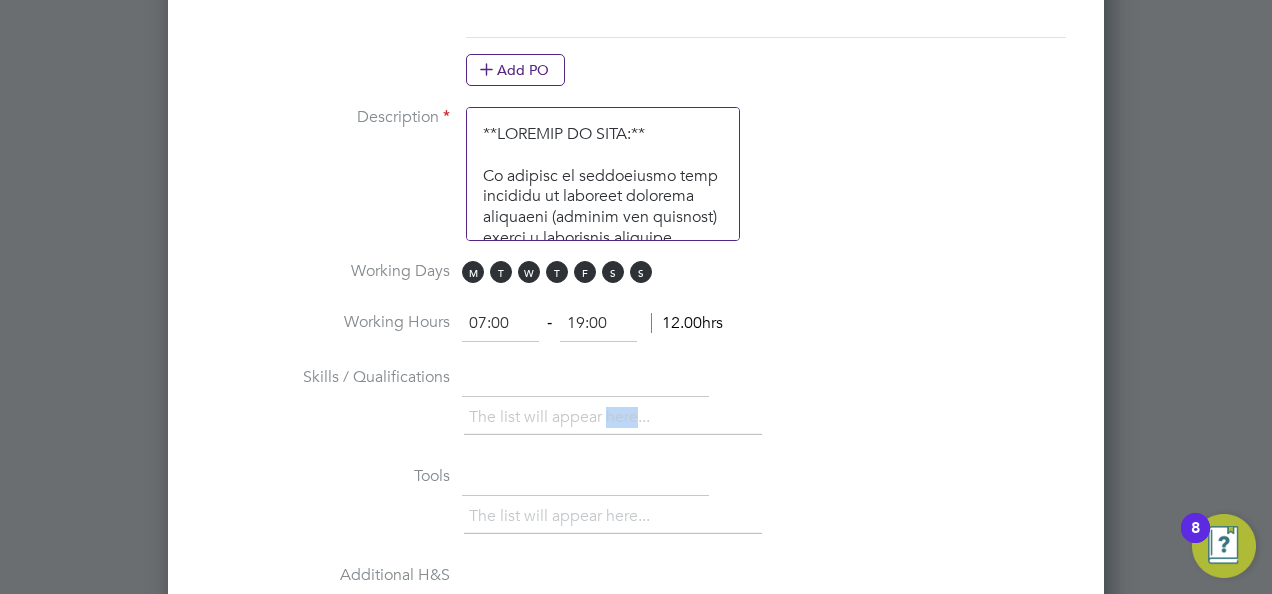 click on "The list will appear here..." at bounding box center (563, 417) 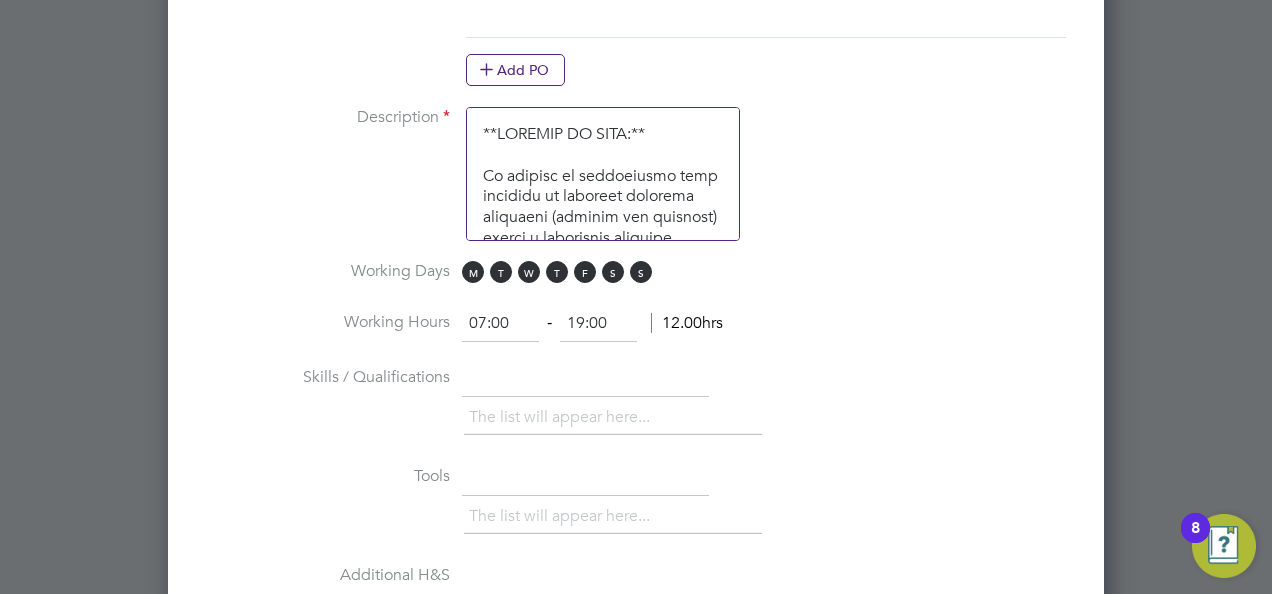 drag, startPoint x: 607, startPoint y: 398, endPoint x: 520, endPoint y: 373, distance: 90.52071 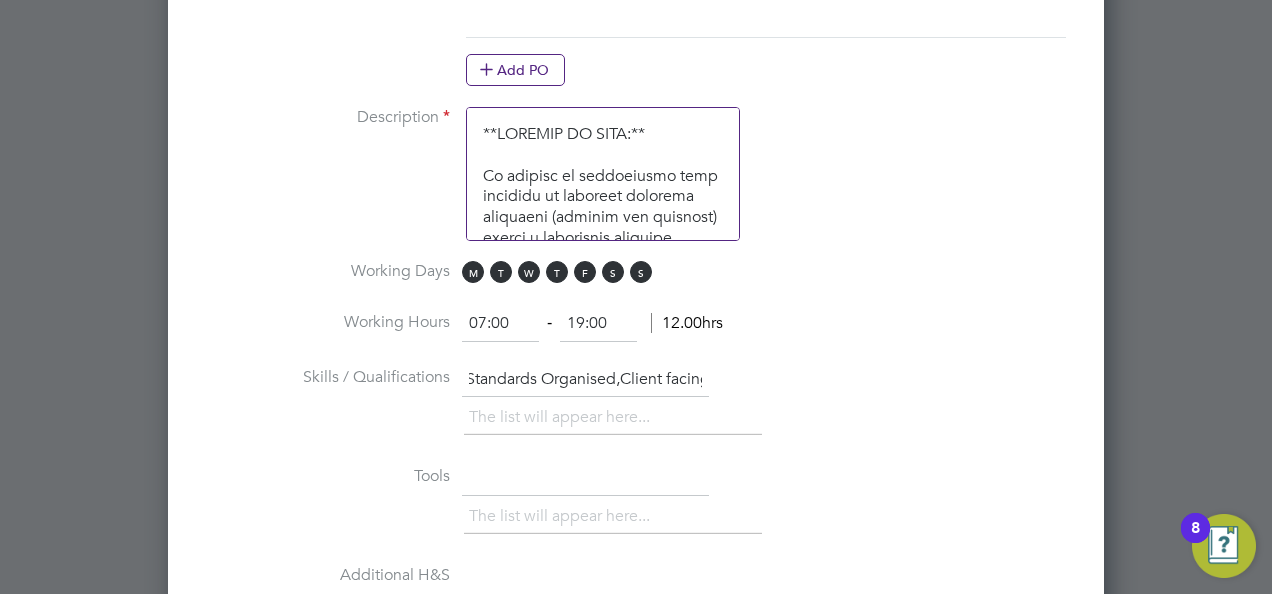 scroll, scrollTop: 0, scrollLeft: 197, axis: horizontal 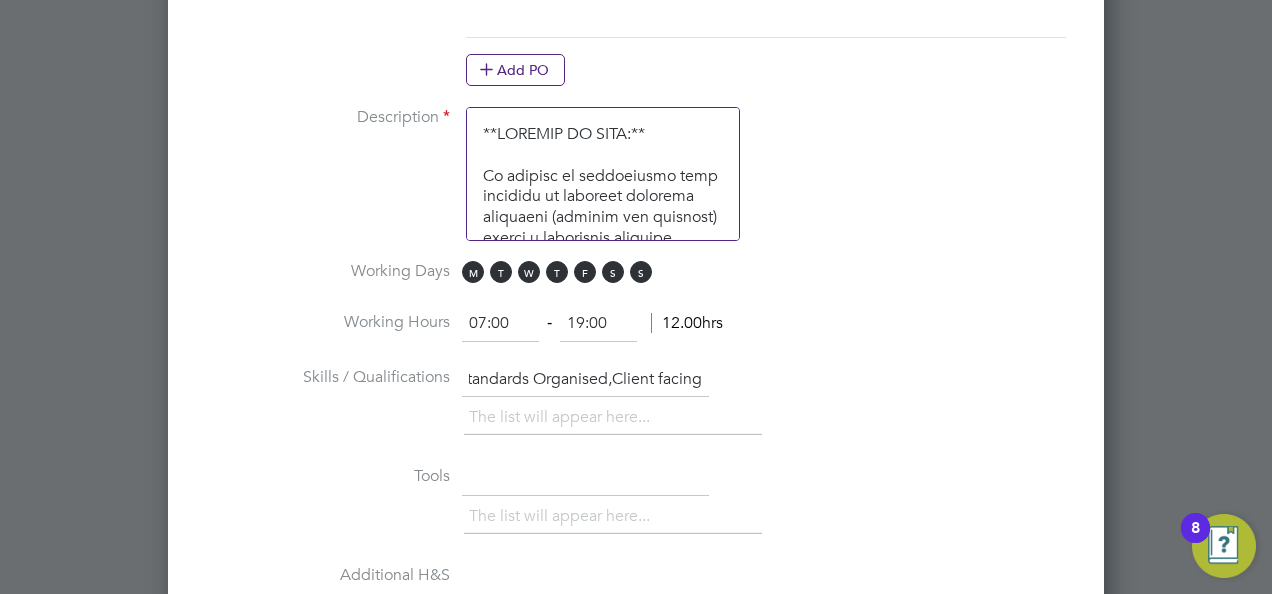 click on "Suitably qualified to C&G Standards Organised,Client facing" at bounding box center (585, 380) 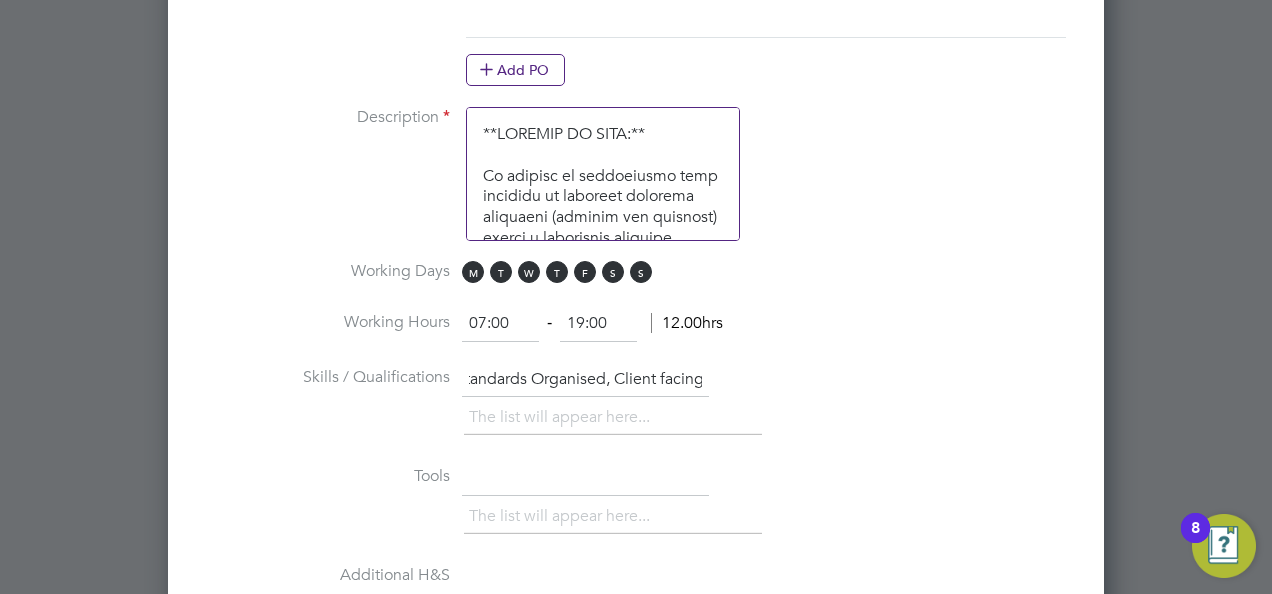 type on "Suitably qualified to C&G Standards Organised, Client facing" 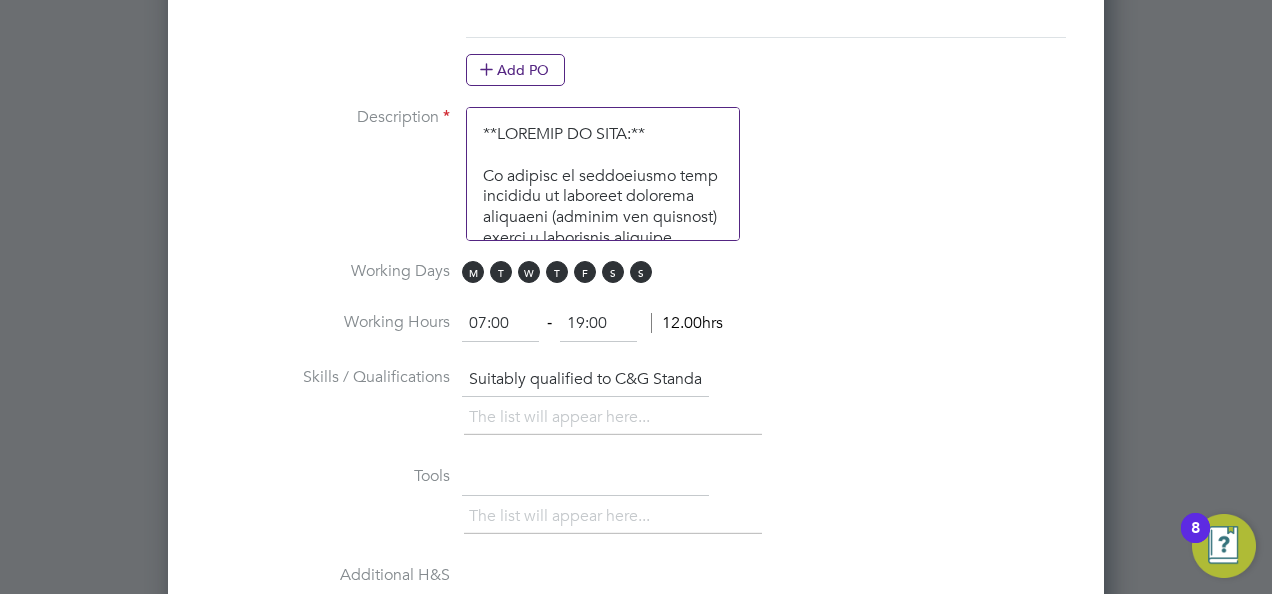 click at bounding box center [585, 478] 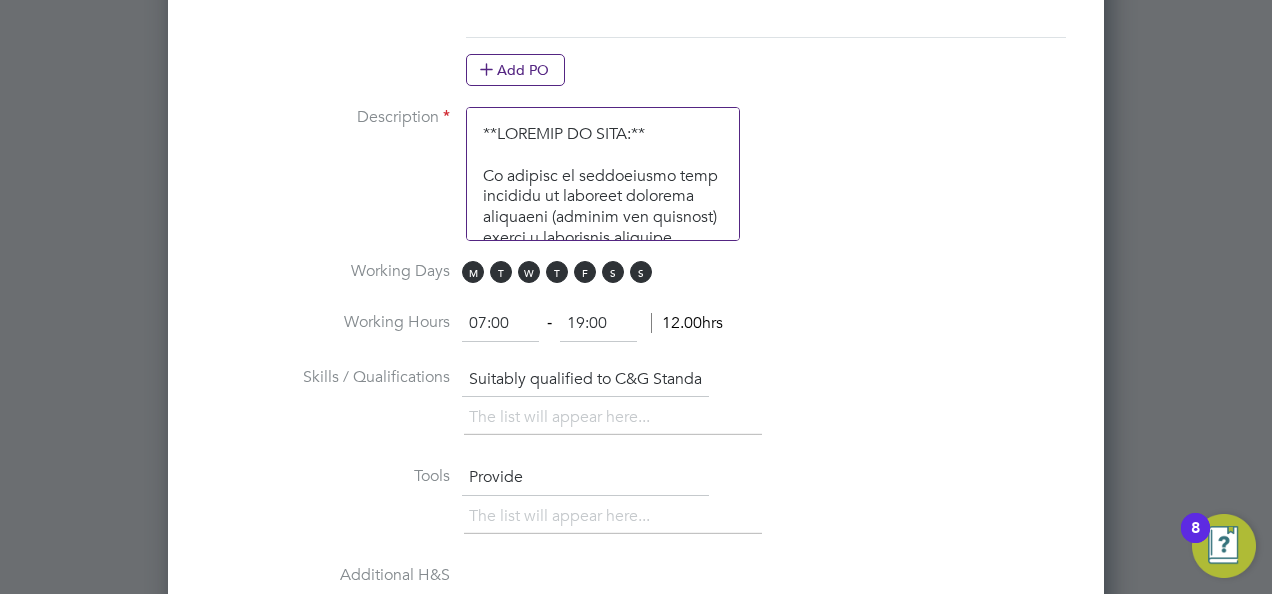 type on "Provide" 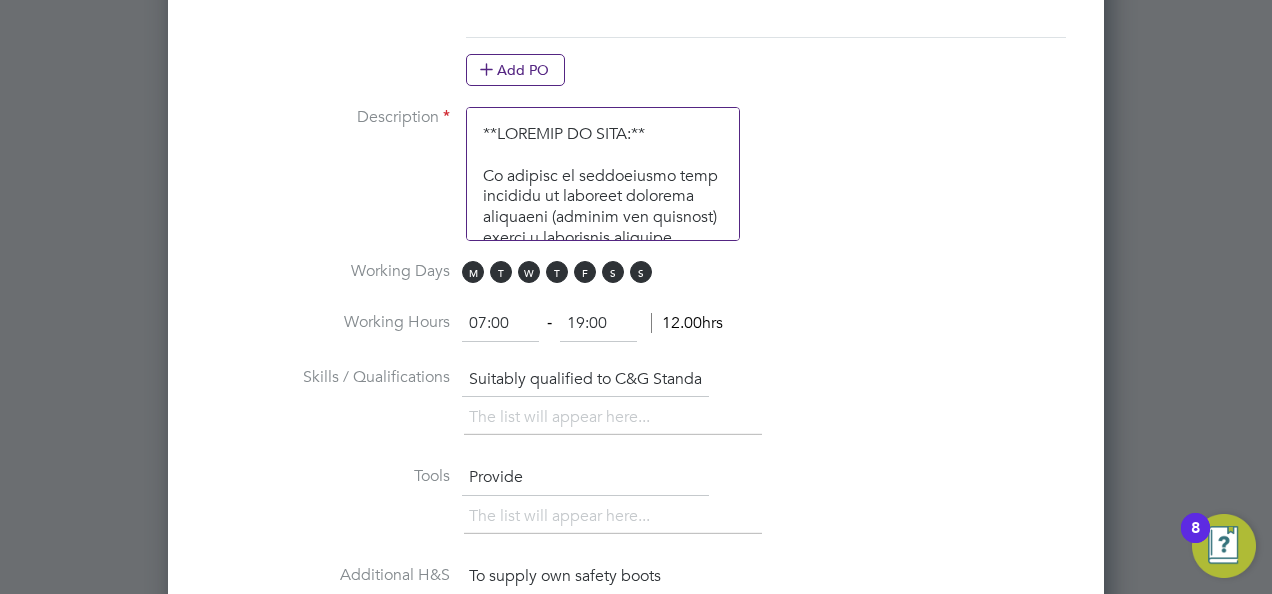 type on "To supply own safety boots" 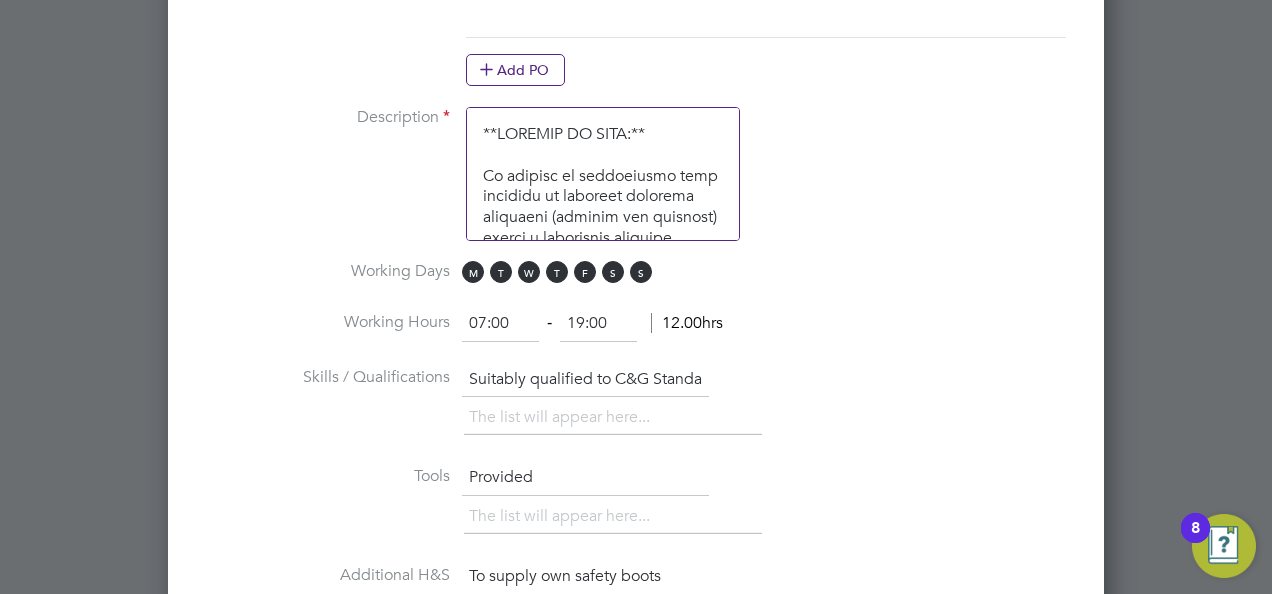 type on "Provided" 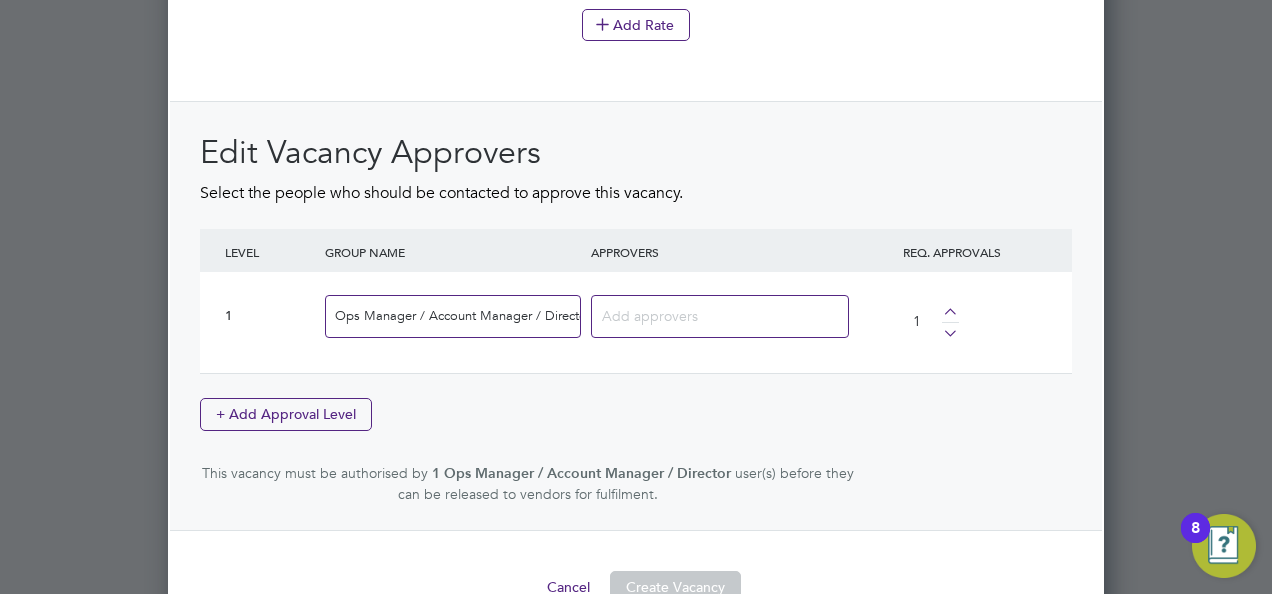scroll, scrollTop: 2598, scrollLeft: 0, axis: vertical 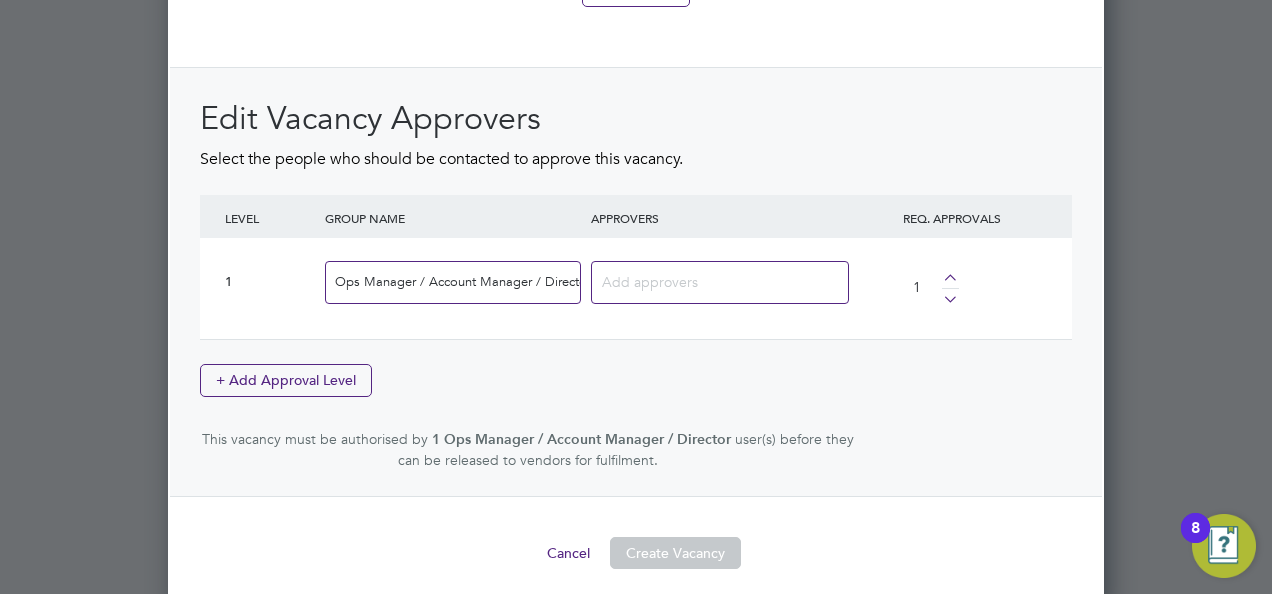 click at bounding box center (712, 281) 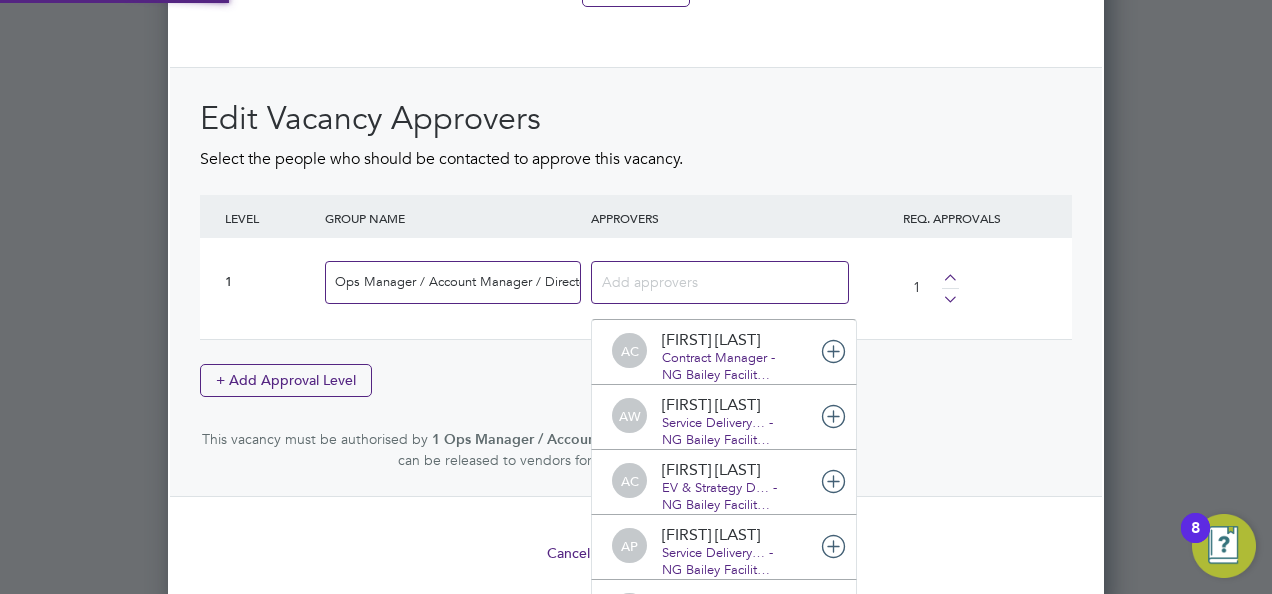 scroll, scrollTop: 0, scrollLeft: 0, axis: both 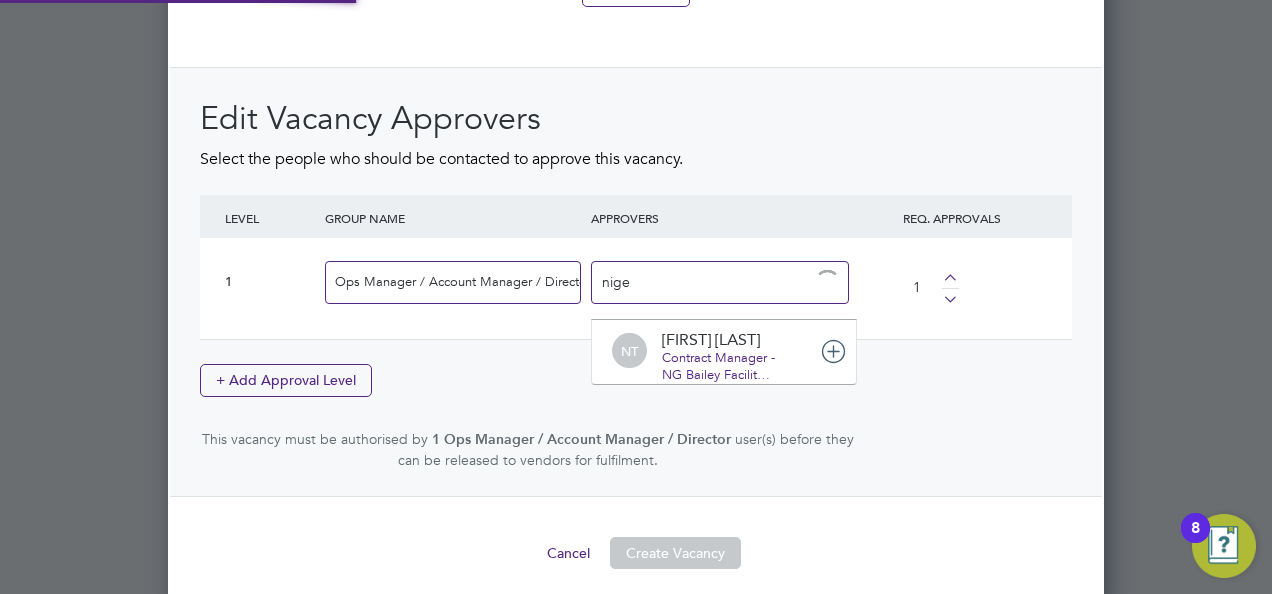 type on "[FIRST]" 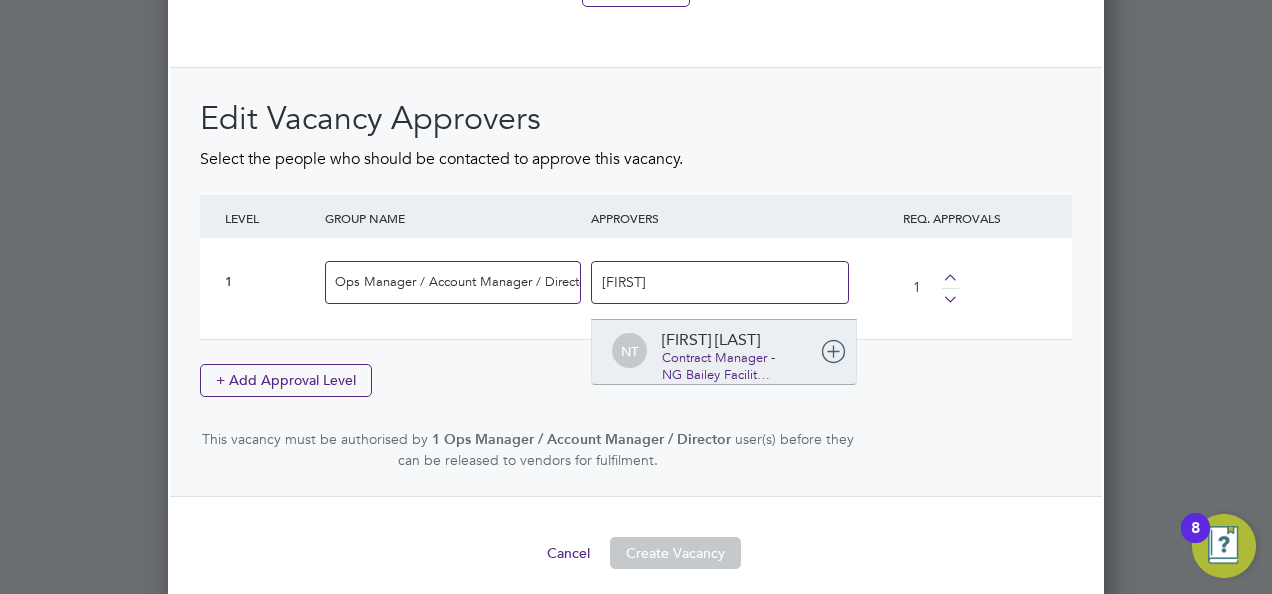 type 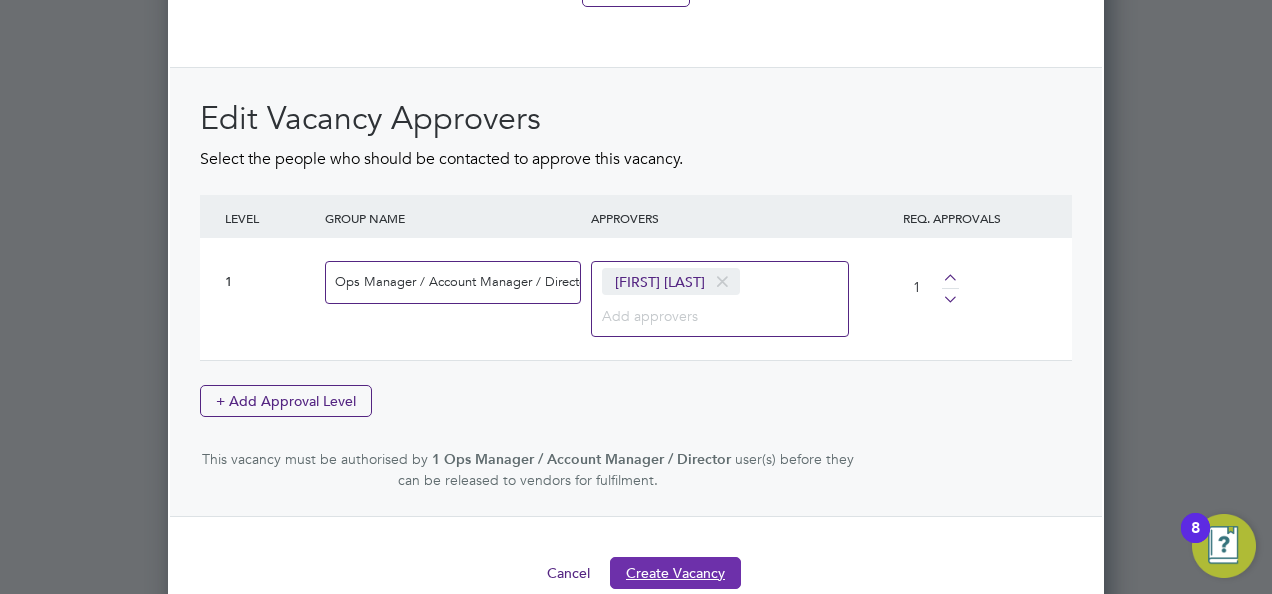 click on "Create Vacancy" at bounding box center [675, 573] 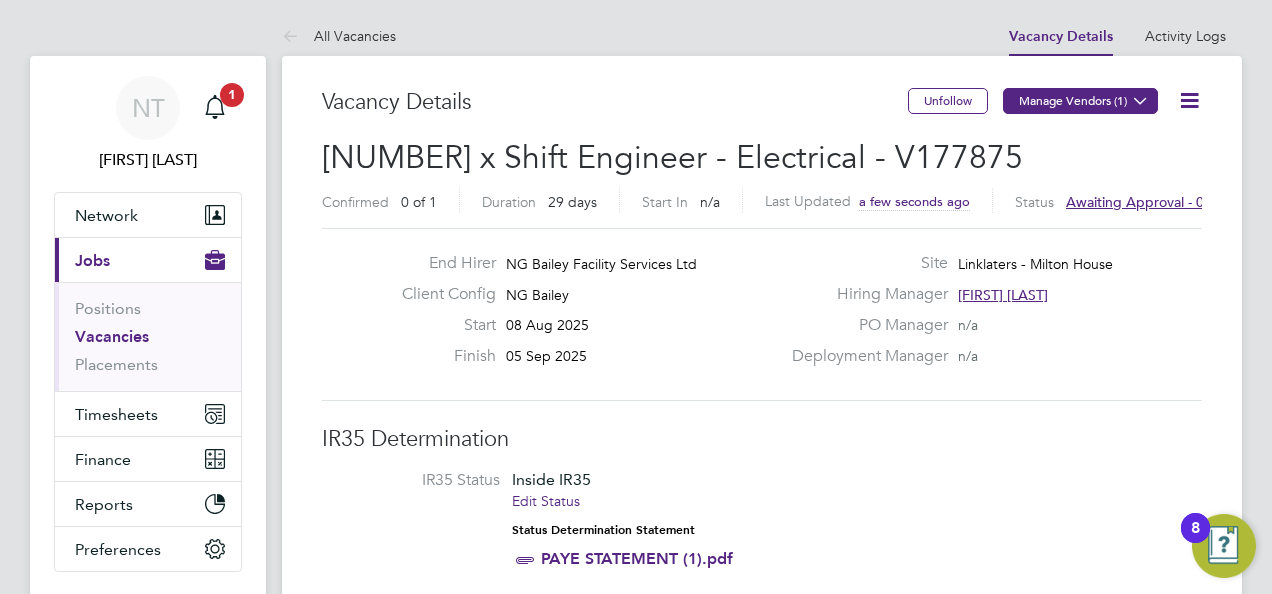 click 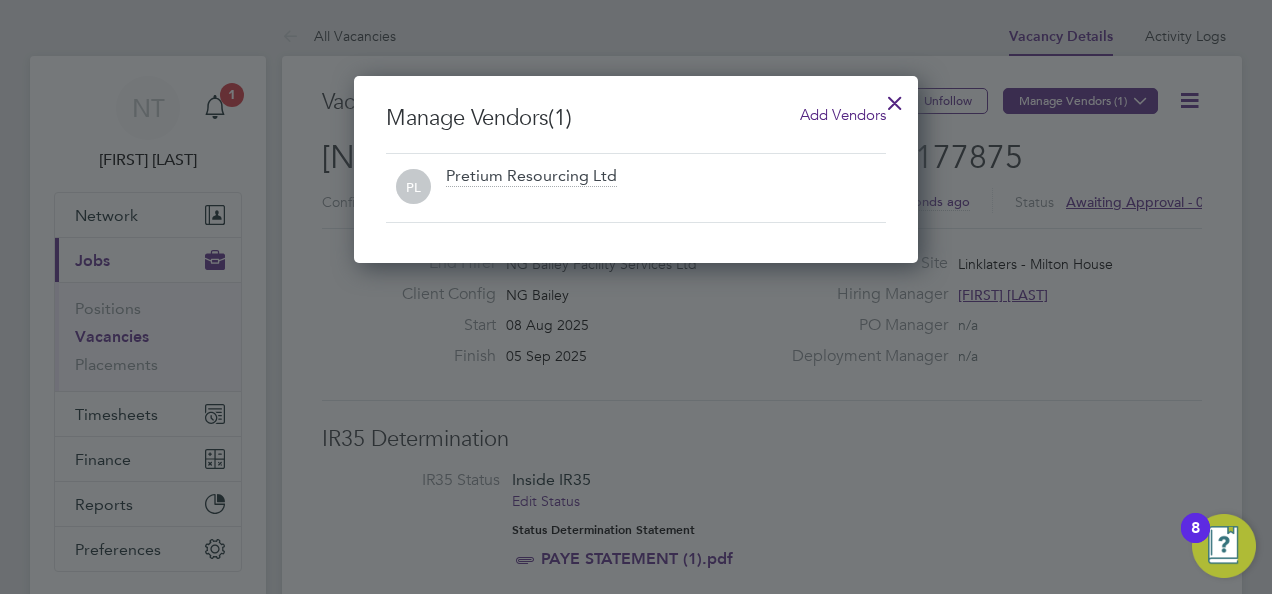 click 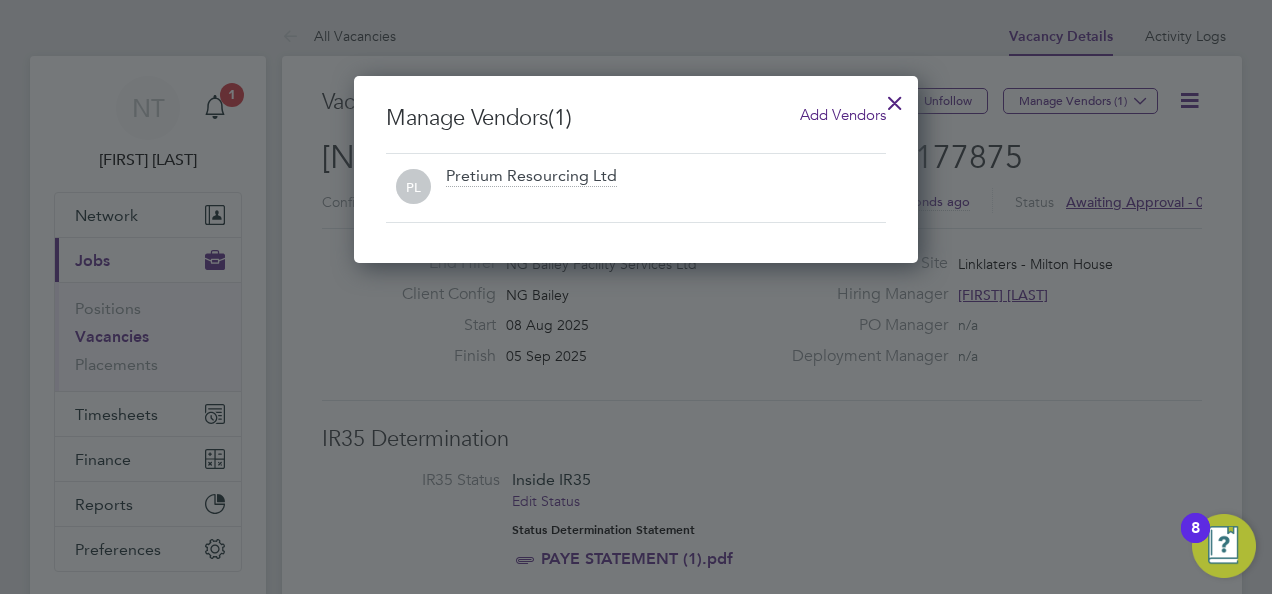 click at bounding box center (895, 98) 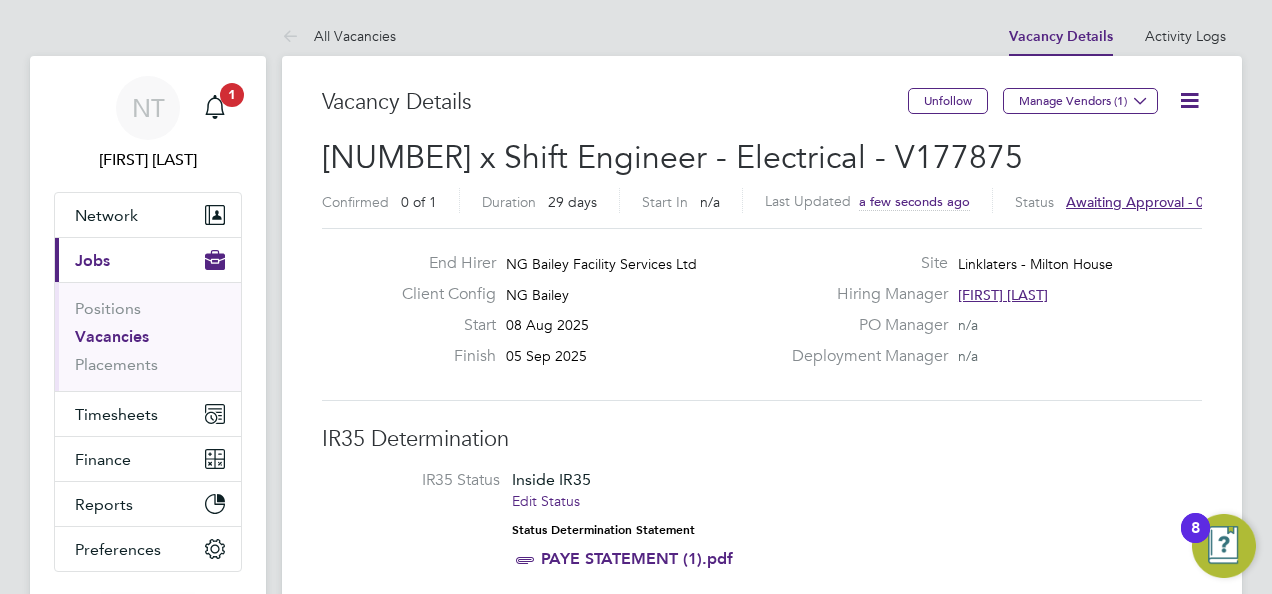 click 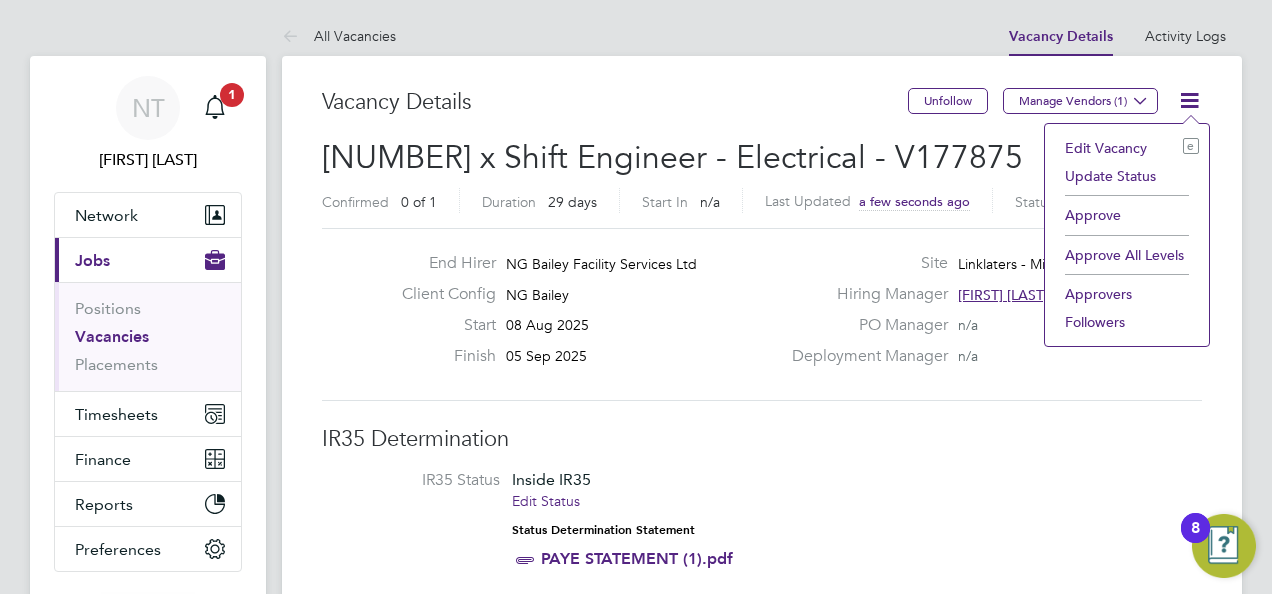 click on "Approve All Levels" 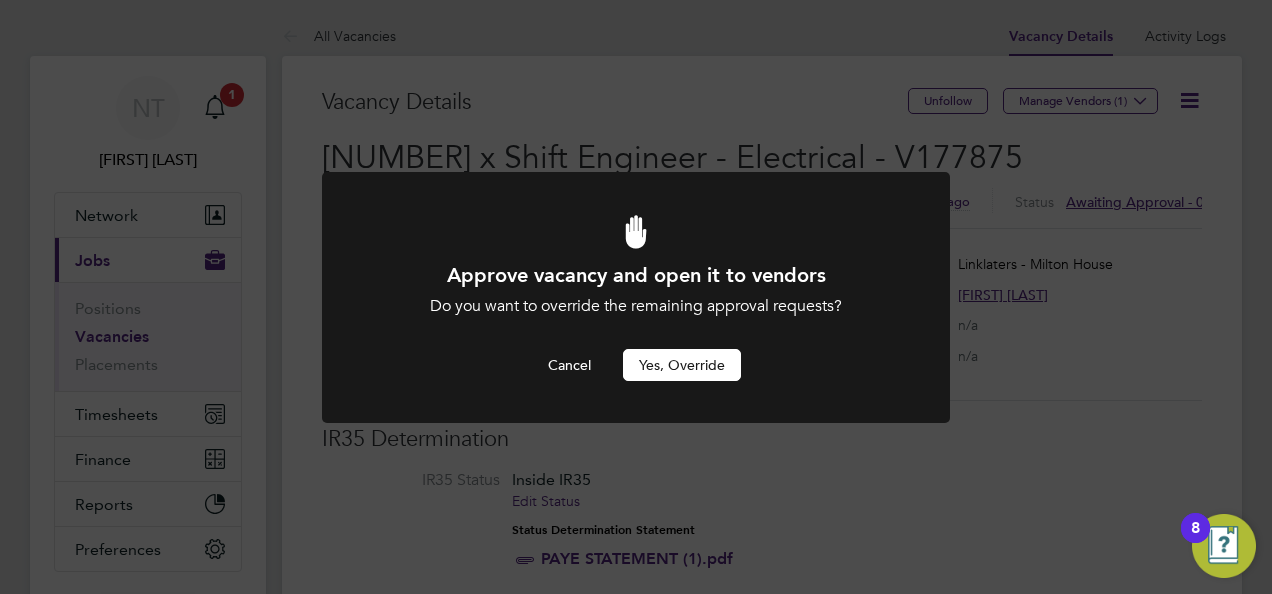 click on "Yes, Override" at bounding box center [682, 365] 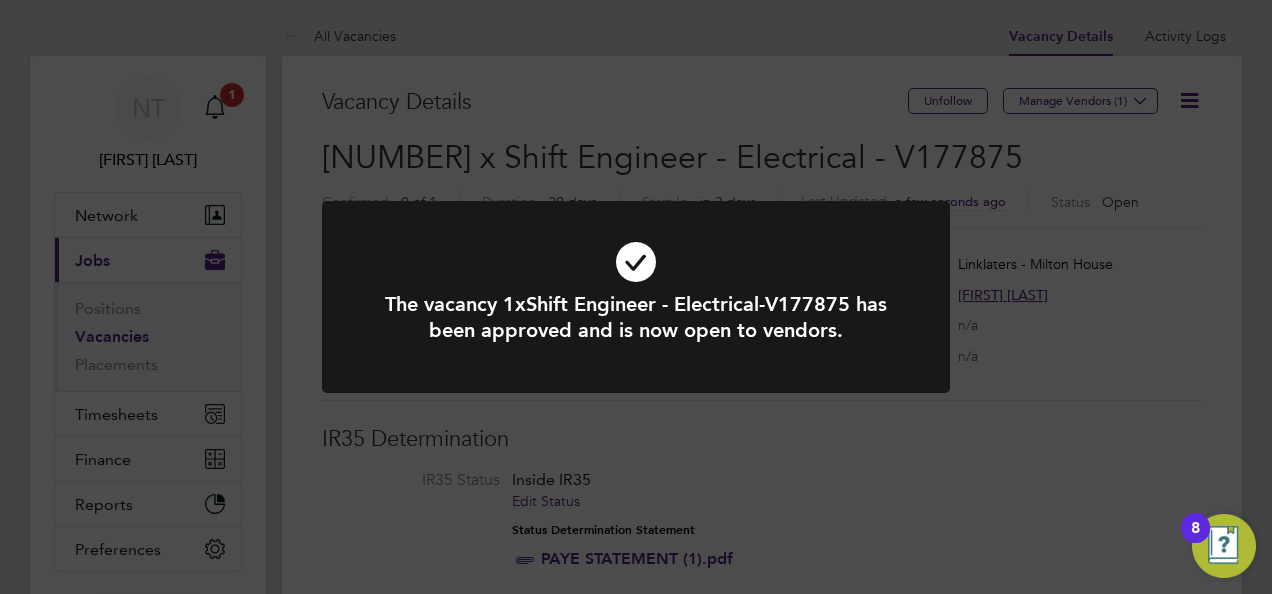 click on "The vacancy 1xShift Engineer - Electrical-V177875 has been approved and is now open to vendors. Cancel Okay" 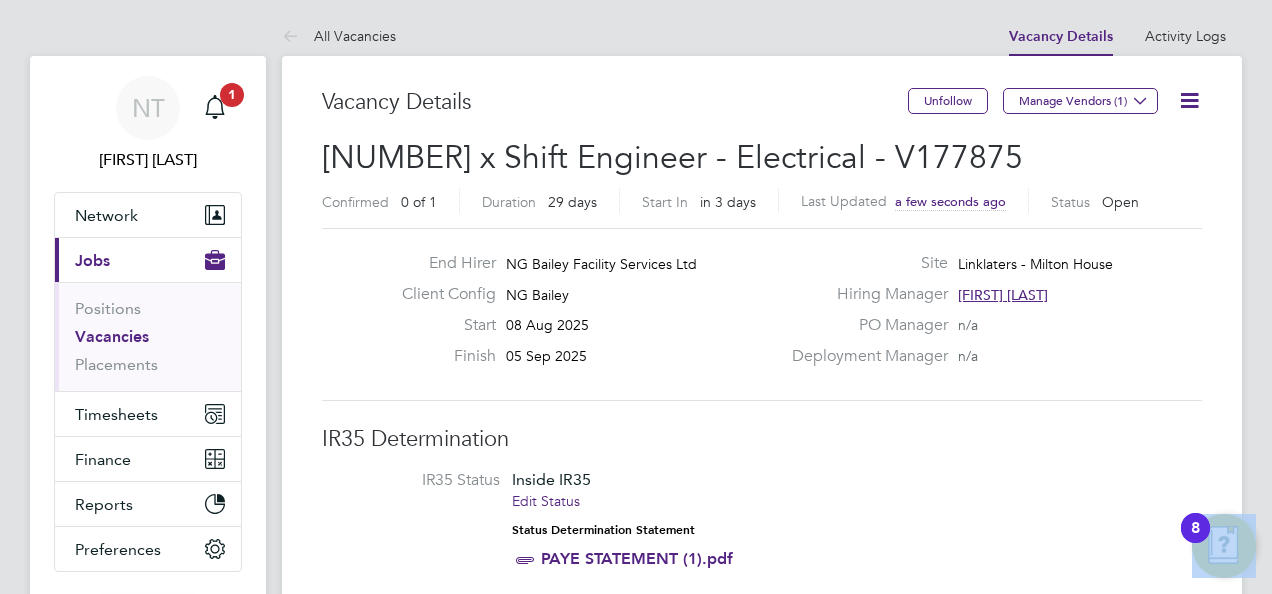click on "All Vacancies Vacancy Details   Activity Logs   Vacancy Details Activity Logs All Vacancies Vacancy Details   Unfollow Manage Vendors (1)   1 x Shift Engineer - Electrical - V177875 Confirmed   0 of 1 Duration   29 days Start In     in 3 days Last Updated a few seconds ago Status   Open   End Hirer NG Bailey Facility Services Ltd Client Config NG Bailey Start 08 Aug 2025 Finish 05 Sep 2025 Site Linklaters - [BUILDING_NAME] Hiring Manager Nigel Thornborrow PO Manager  n/a Deployment Manager n/a IR35 Determination IR35 Status Inside IR35 Edit Status Status Determination Statement   PAYE STATEMENT (1).pdf Details PO No PO Number Valid From Valid To Expiry No PO numbers have been created. Reason   Vacant role Description PURPOSE OF ROLE:
To provide an exceptional high standard of building services provision (planned and reactive) within a commercial occupied environment and with the utmost regard for customer service.
KEY ACCOUNTABILITIES:
ADDITIONAL RESPONSIBILITIES:
ESSENTIAL:" 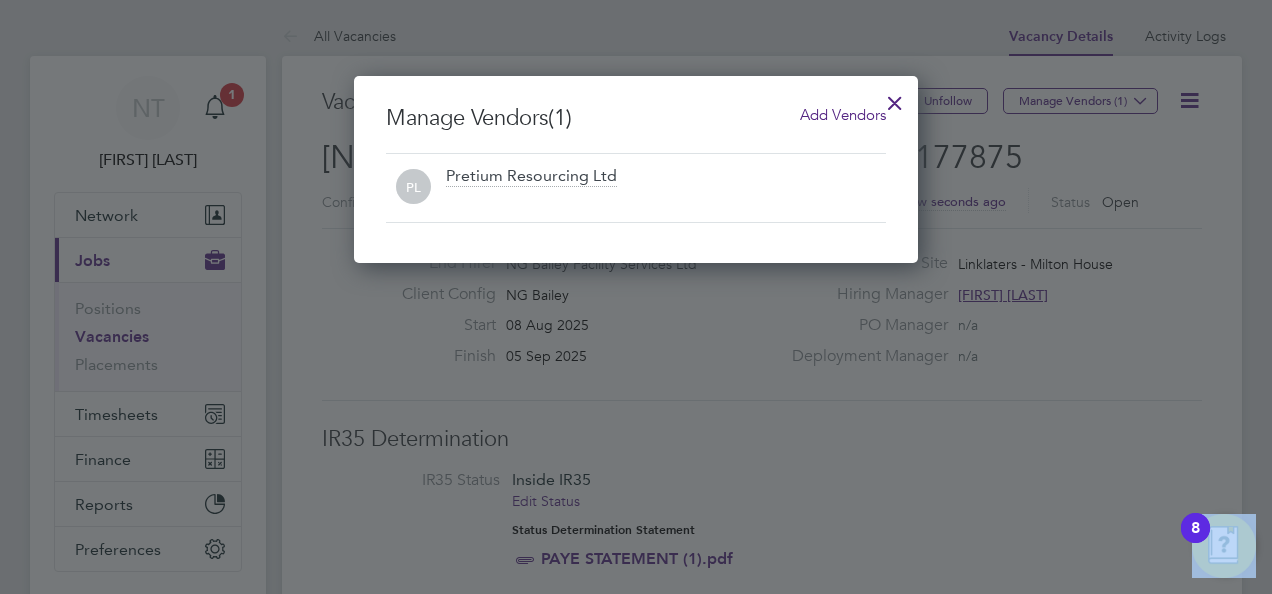 click on "Add Vendors" at bounding box center [843, 114] 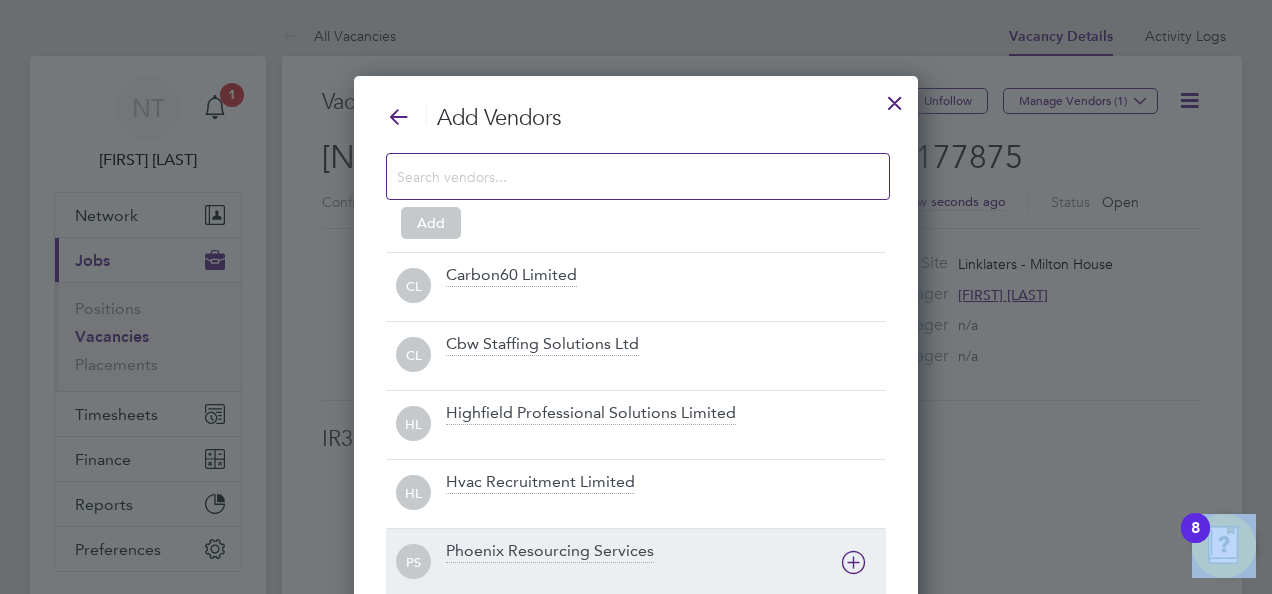 click on "Phoenix Resourcing Services" at bounding box center (550, 552) 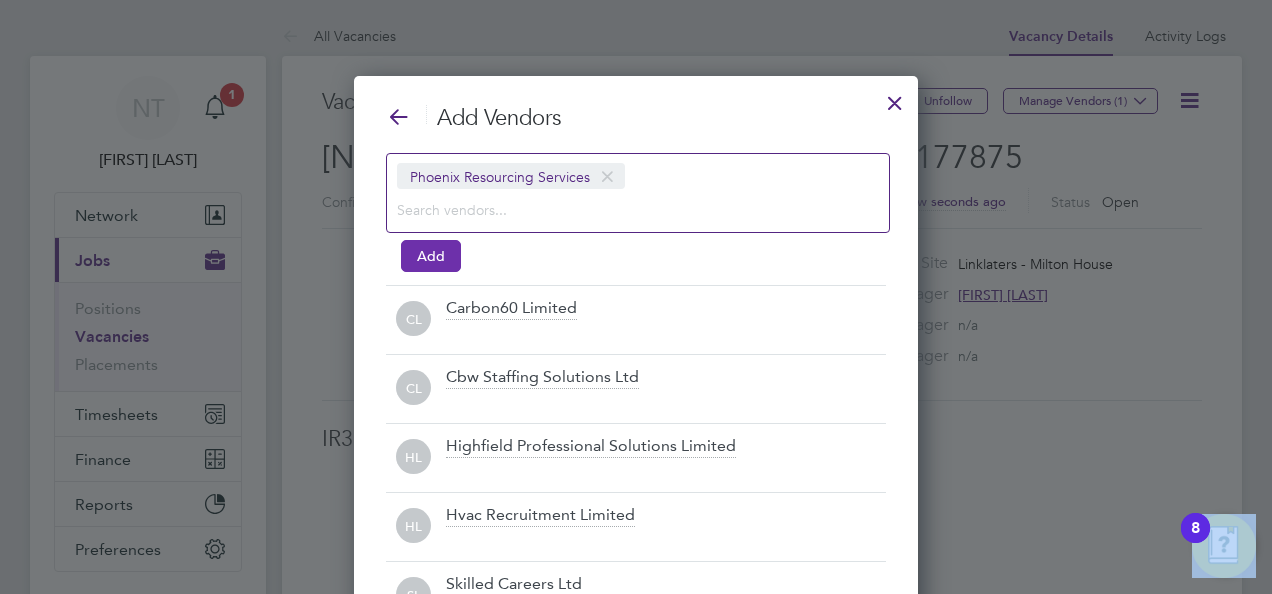 click on "Add" at bounding box center (431, 256) 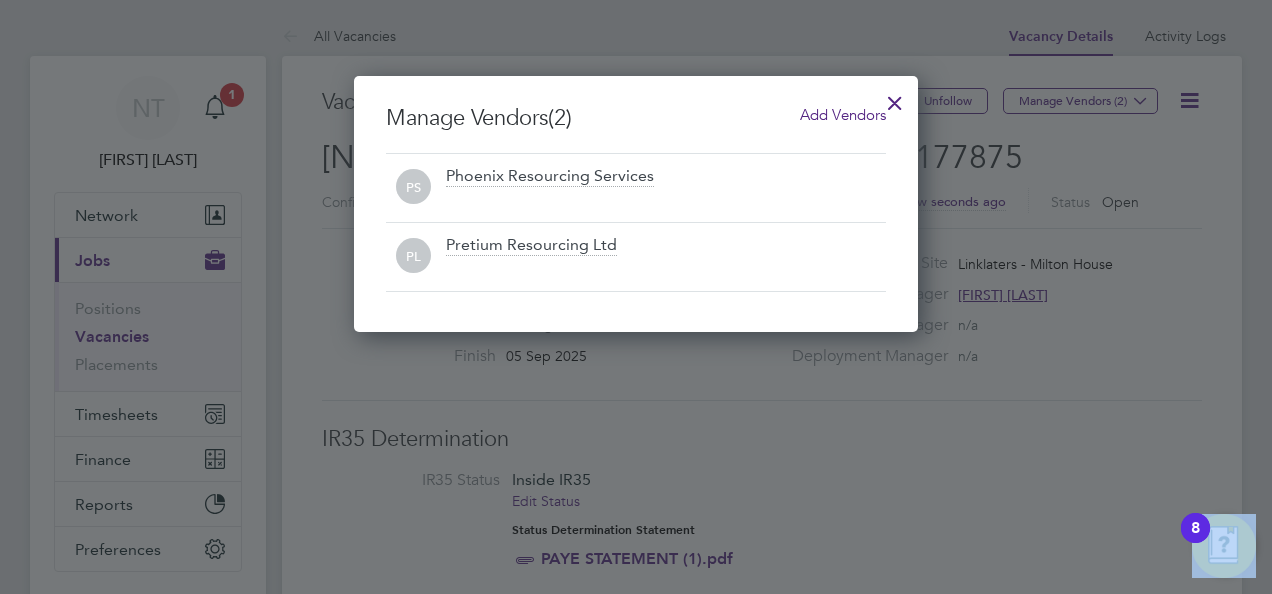 click at bounding box center (895, 98) 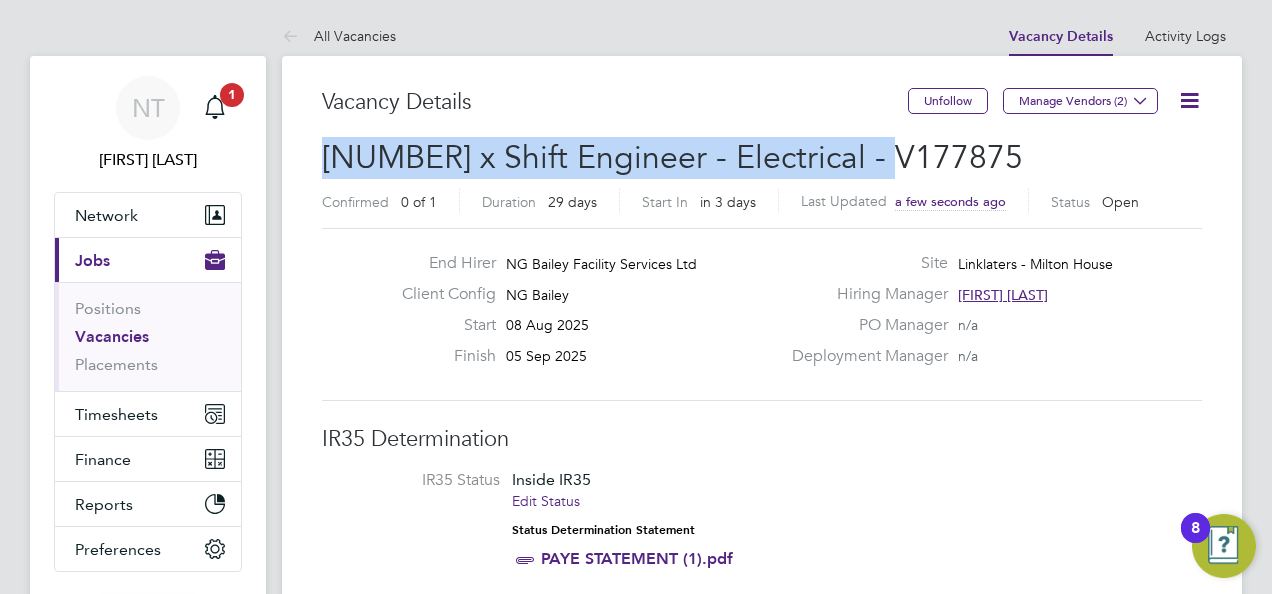 drag, startPoint x: 900, startPoint y: 154, endPoint x: 316, endPoint y: 148, distance: 584.0308 